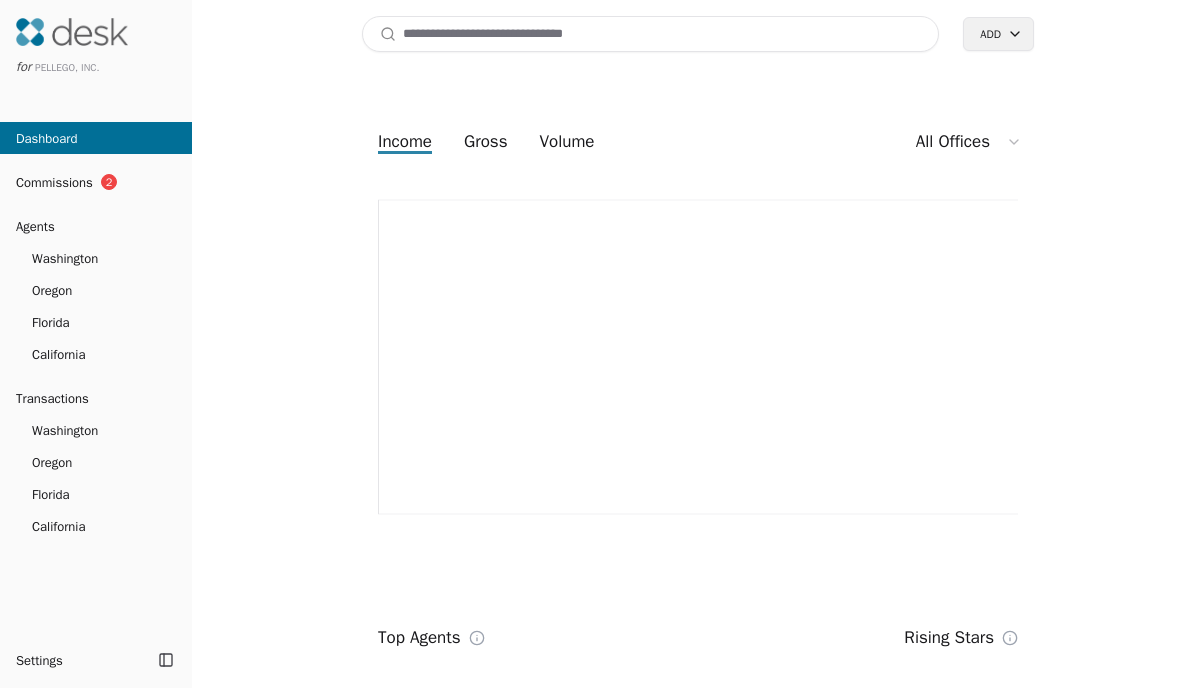 scroll, scrollTop: 0, scrollLeft: 0, axis: both 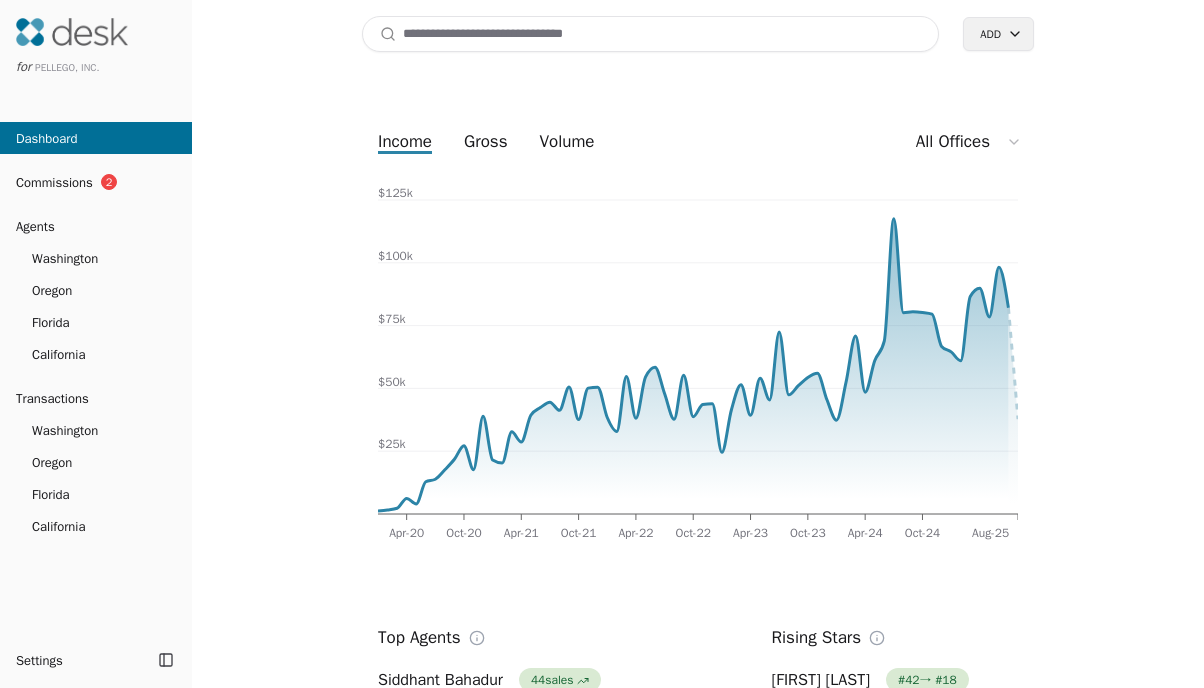 click at bounding box center [650, 34] 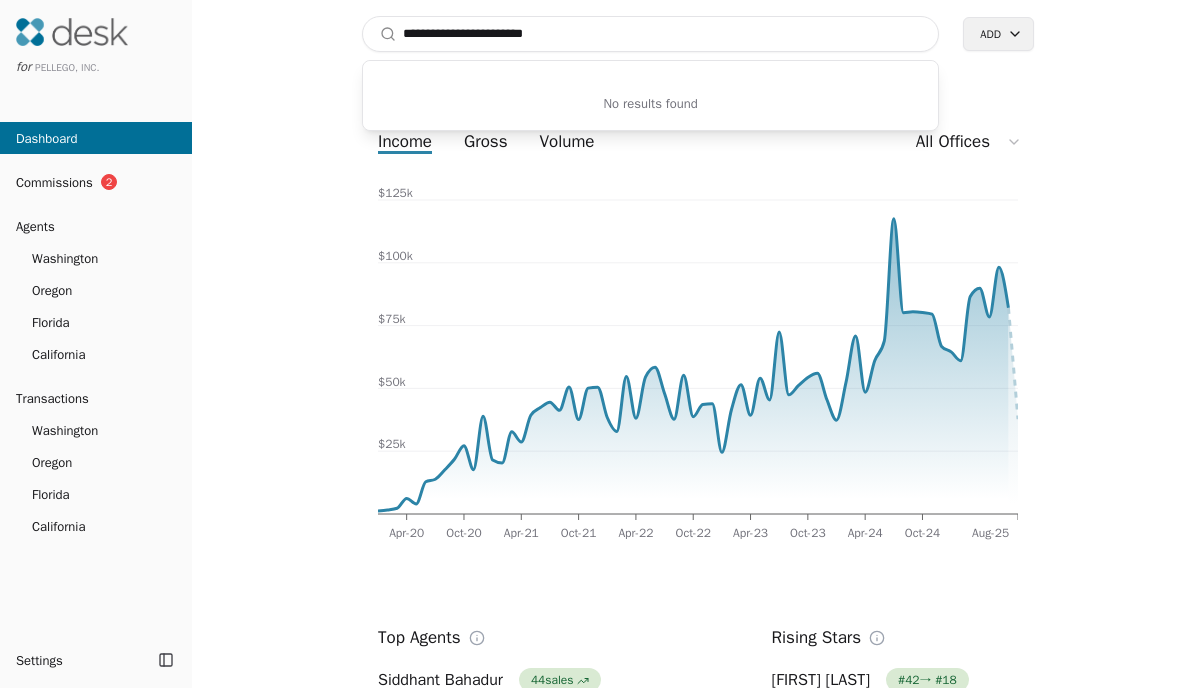 drag, startPoint x: 592, startPoint y: 32, endPoint x: 458, endPoint y: 34, distance: 134.01492 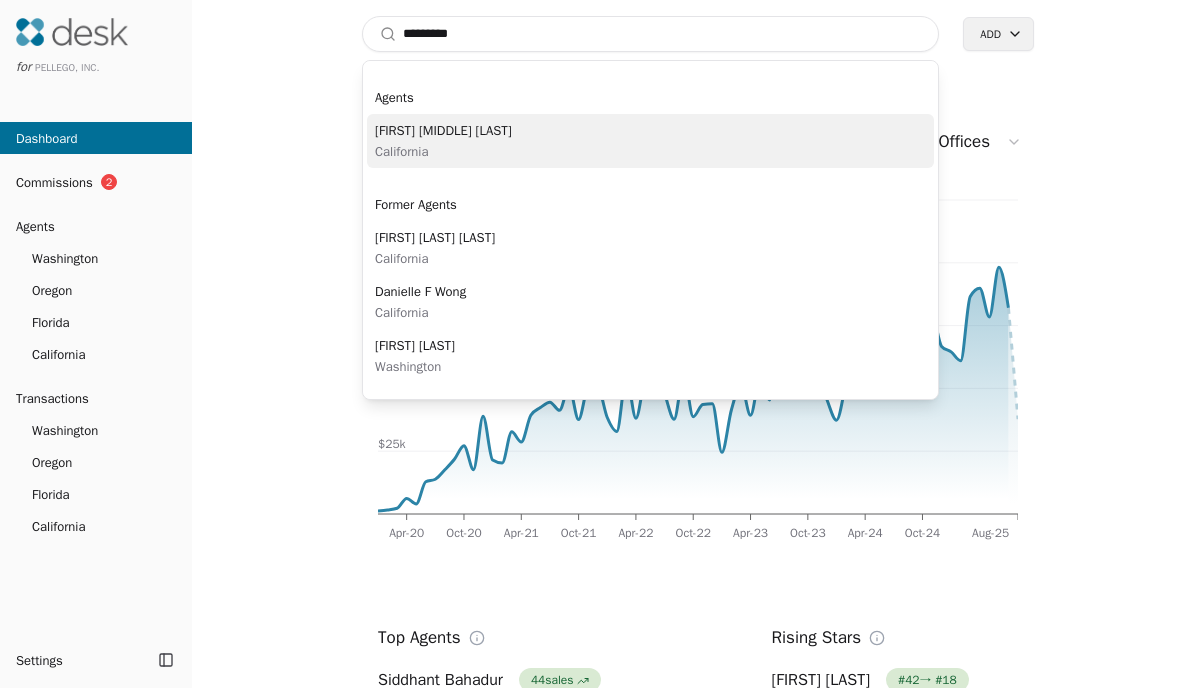 type on "********" 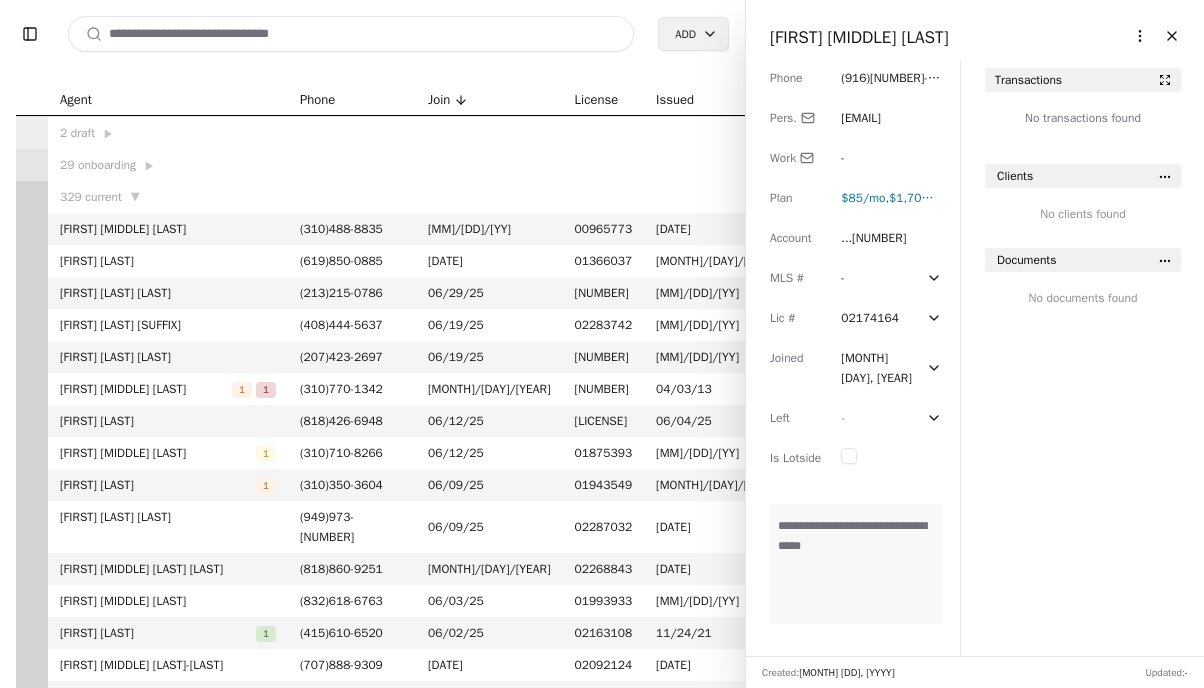click at bounding box center (351, 34) 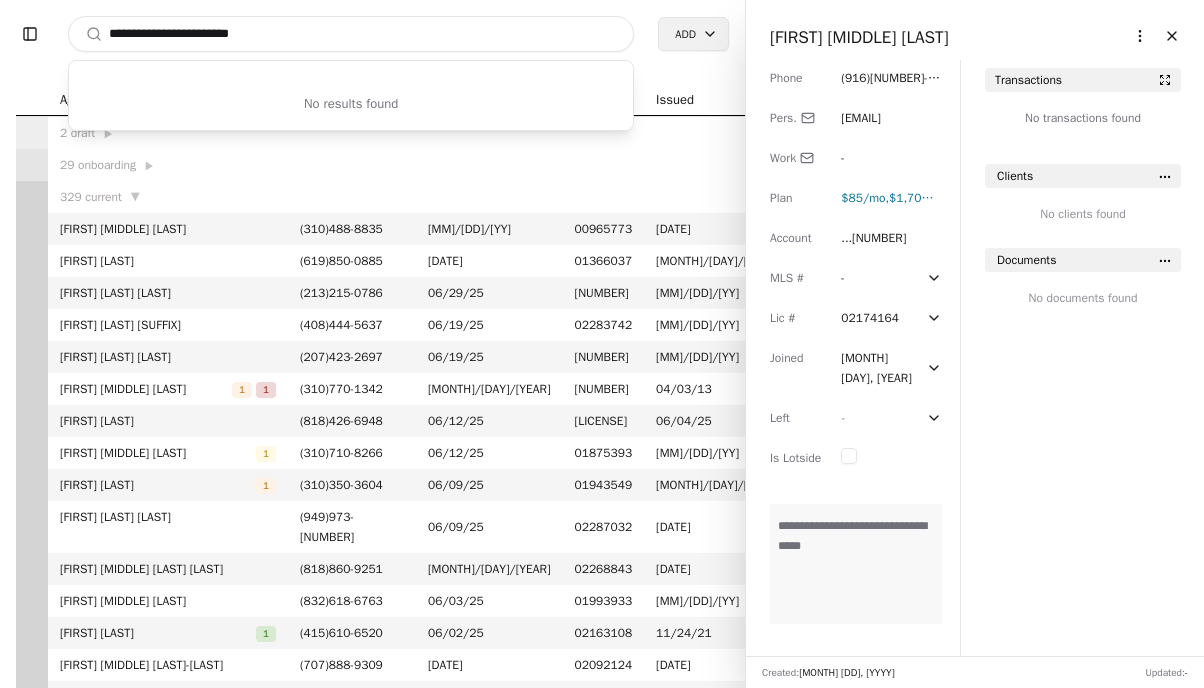 drag, startPoint x: 356, startPoint y: 40, endPoint x: 76, endPoint y: 20, distance: 280.71338 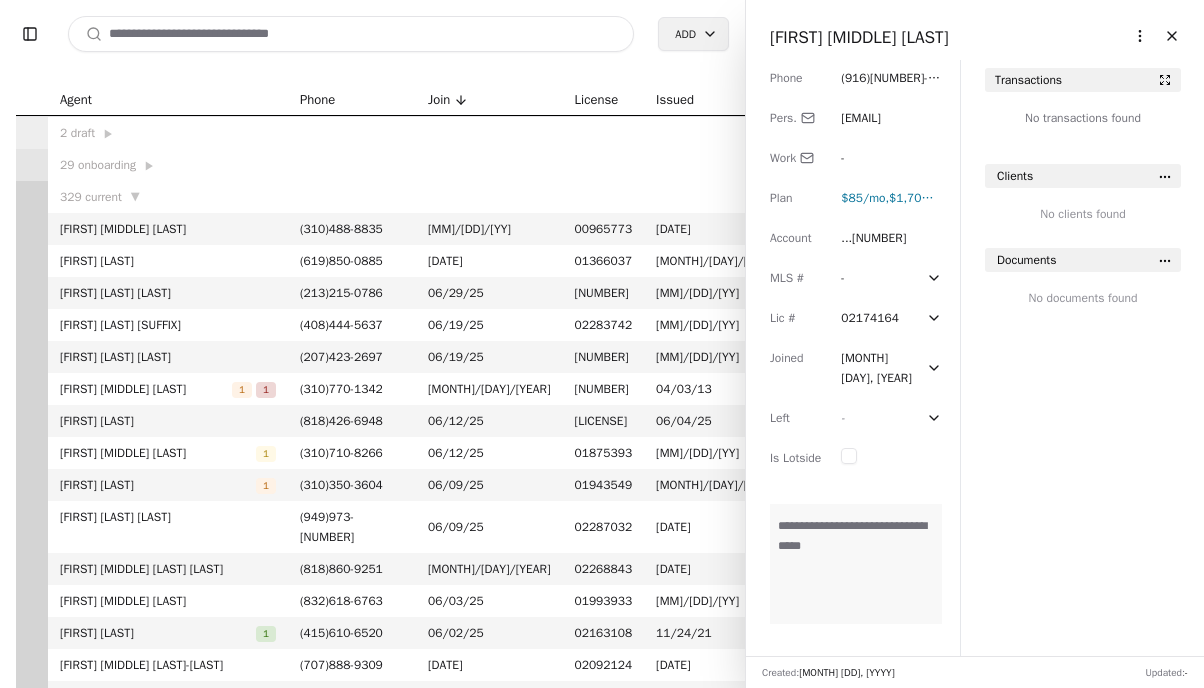 click at bounding box center [351, 34] 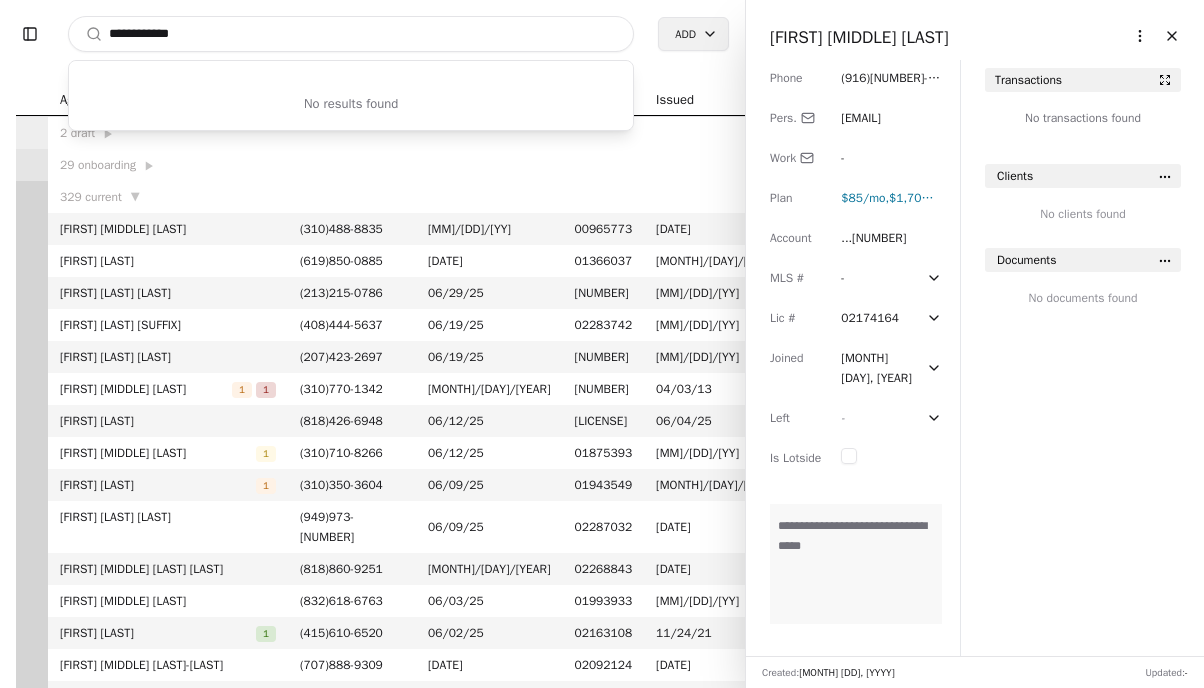 drag, startPoint x: 294, startPoint y: 32, endPoint x: -42, endPoint y: 28, distance: 336.0238 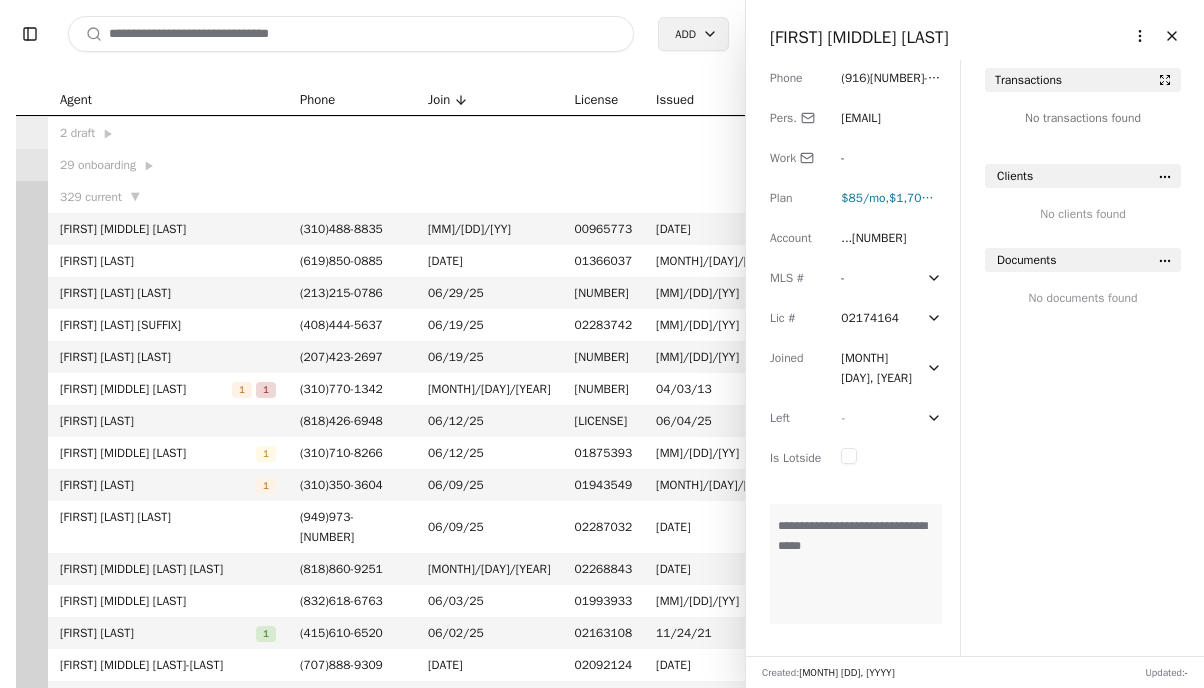 click at bounding box center [351, 34] 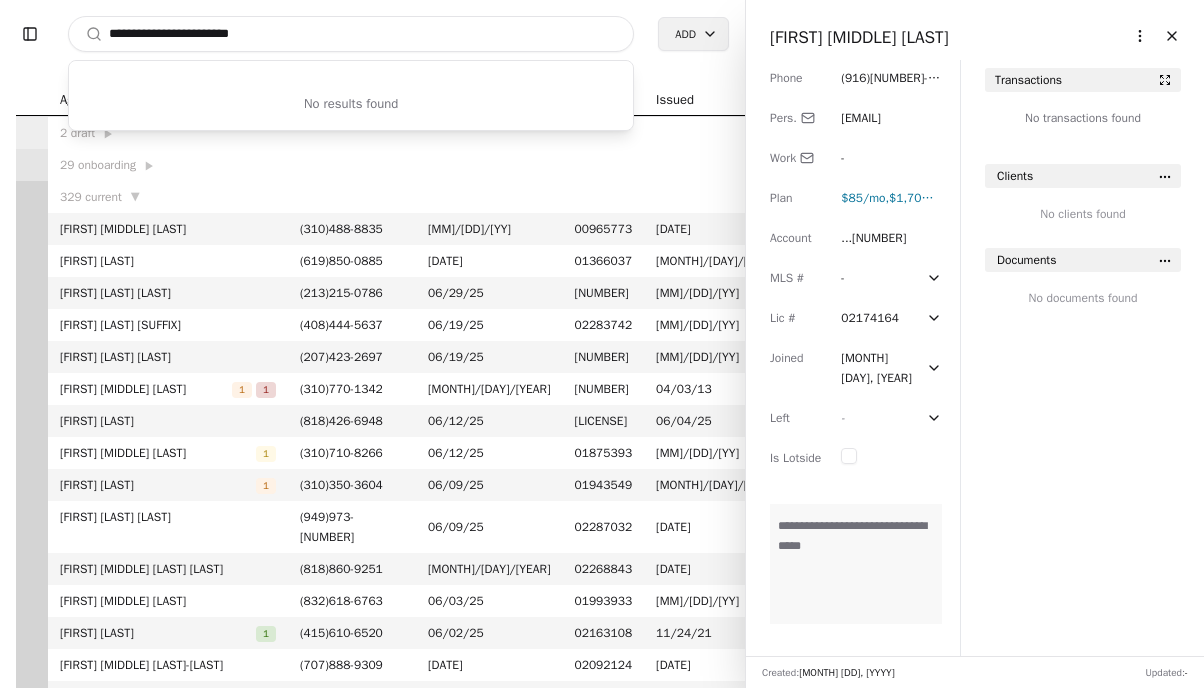 drag, startPoint x: 312, startPoint y: 37, endPoint x: -109, endPoint y: 17, distance: 421.4748 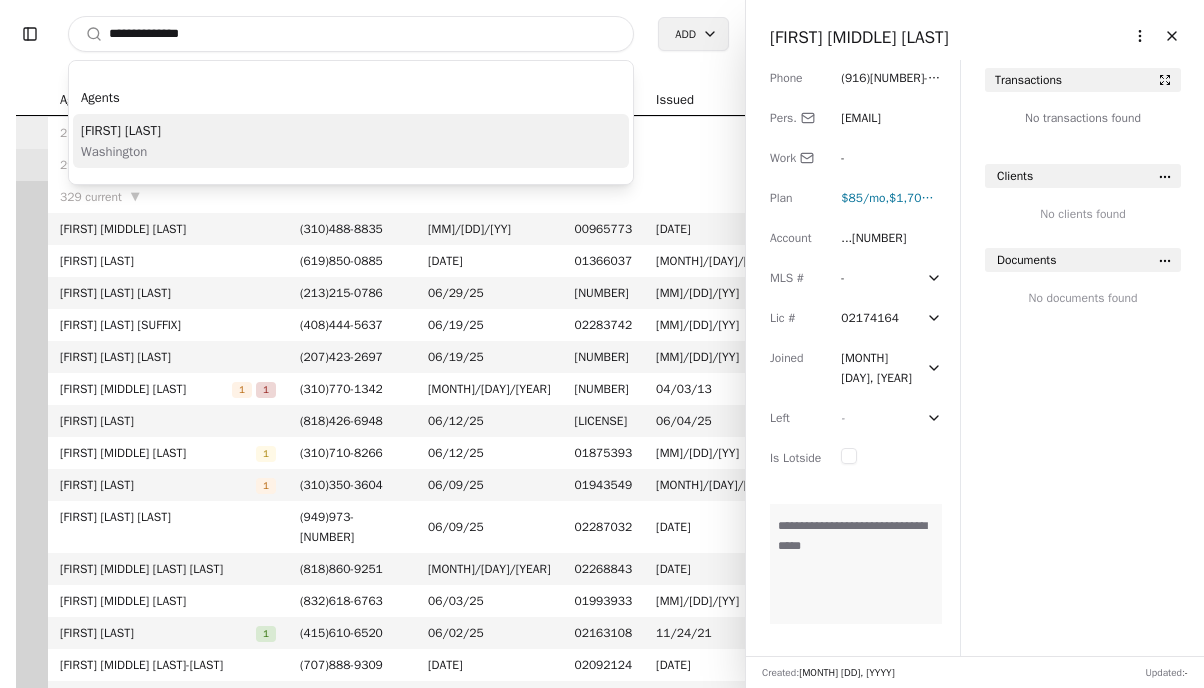 type on "**********" 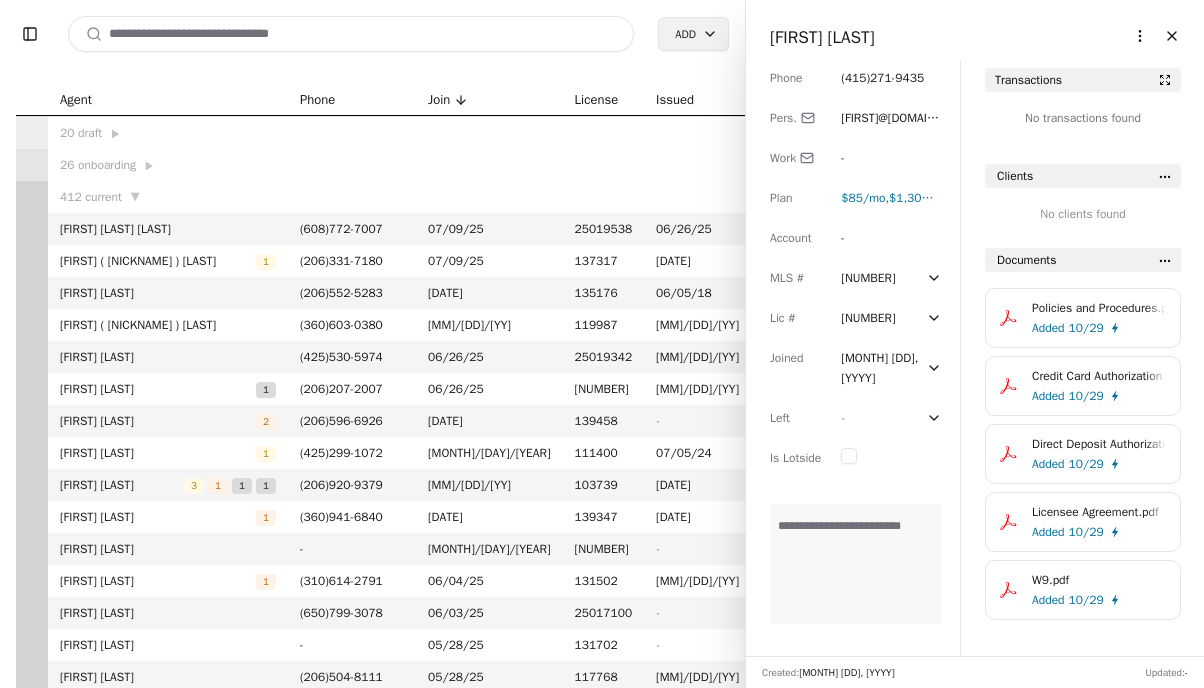click at bounding box center (351, 34) 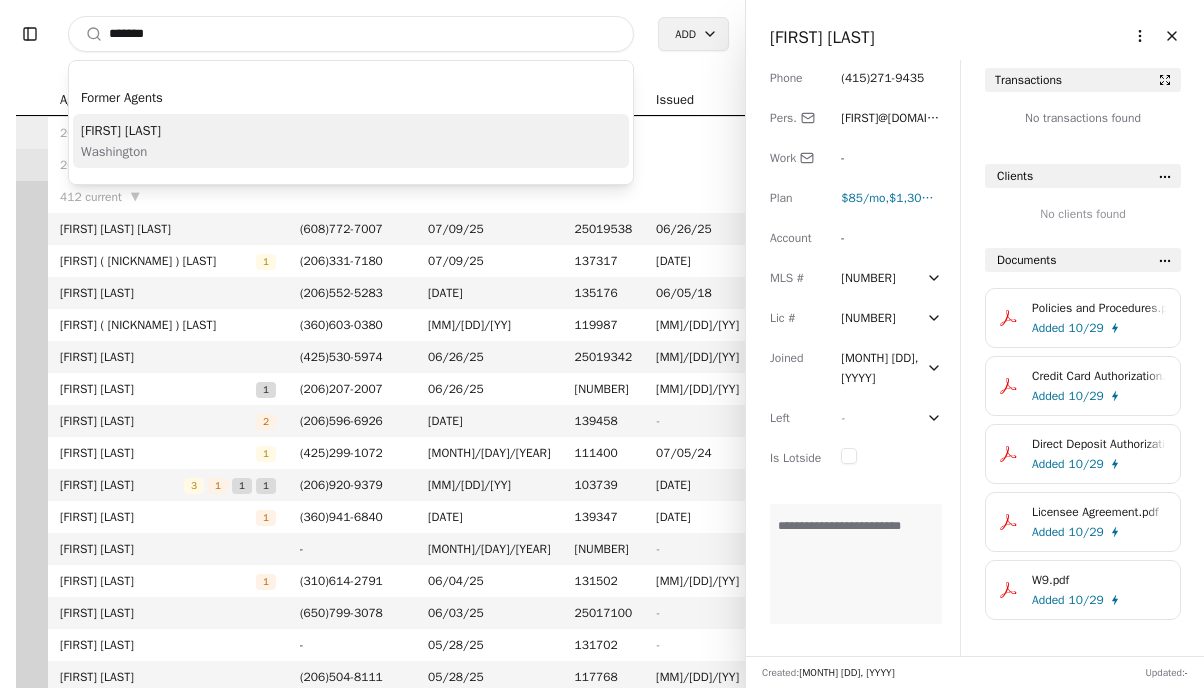 type on "*******" 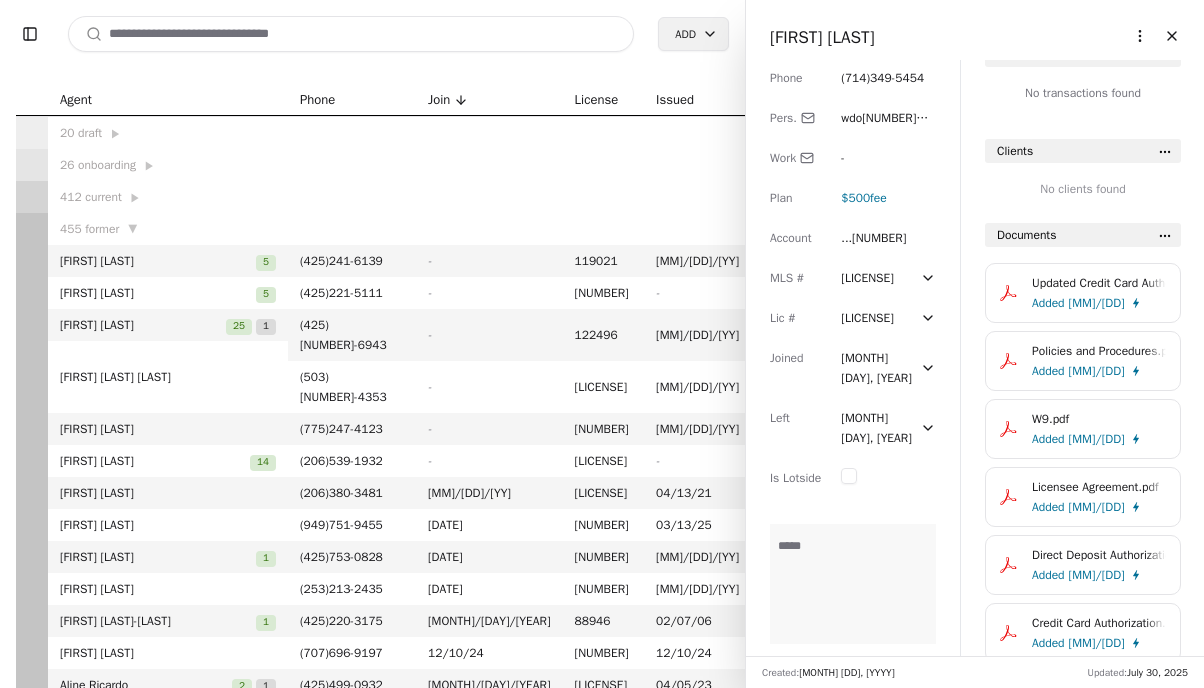 scroll, scrollTop: 0, scrollLeft: 0, axis: both 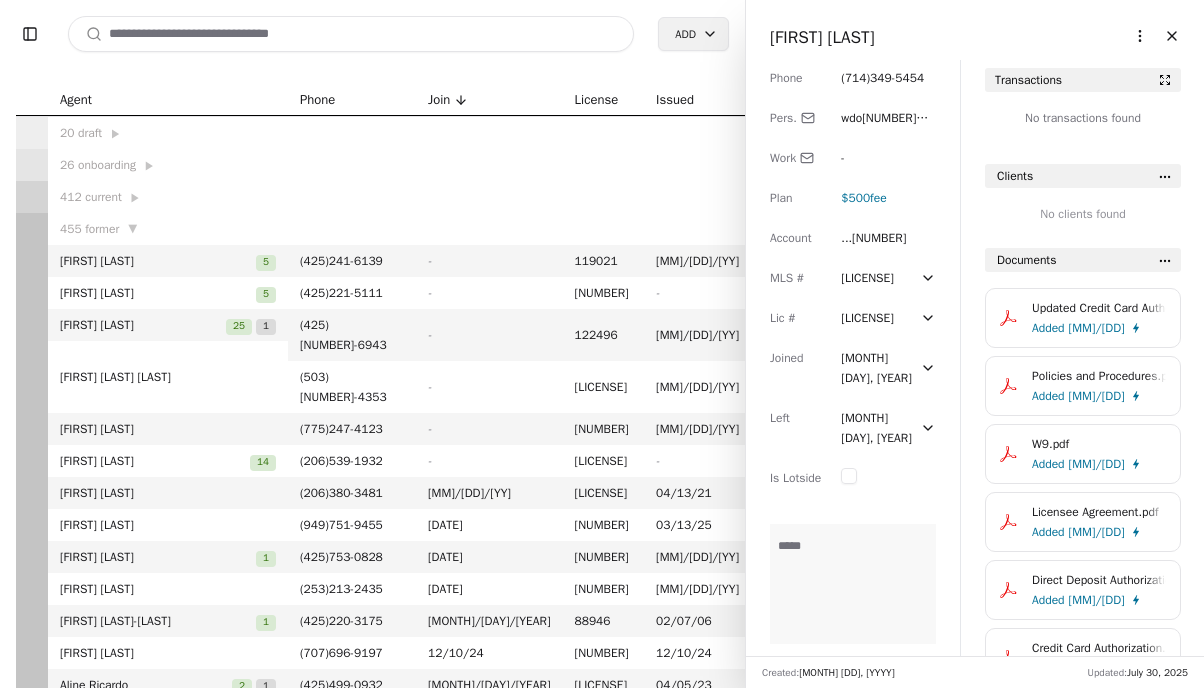 click on "[FIRST] [LAST]" at bounding box center [822, 37] 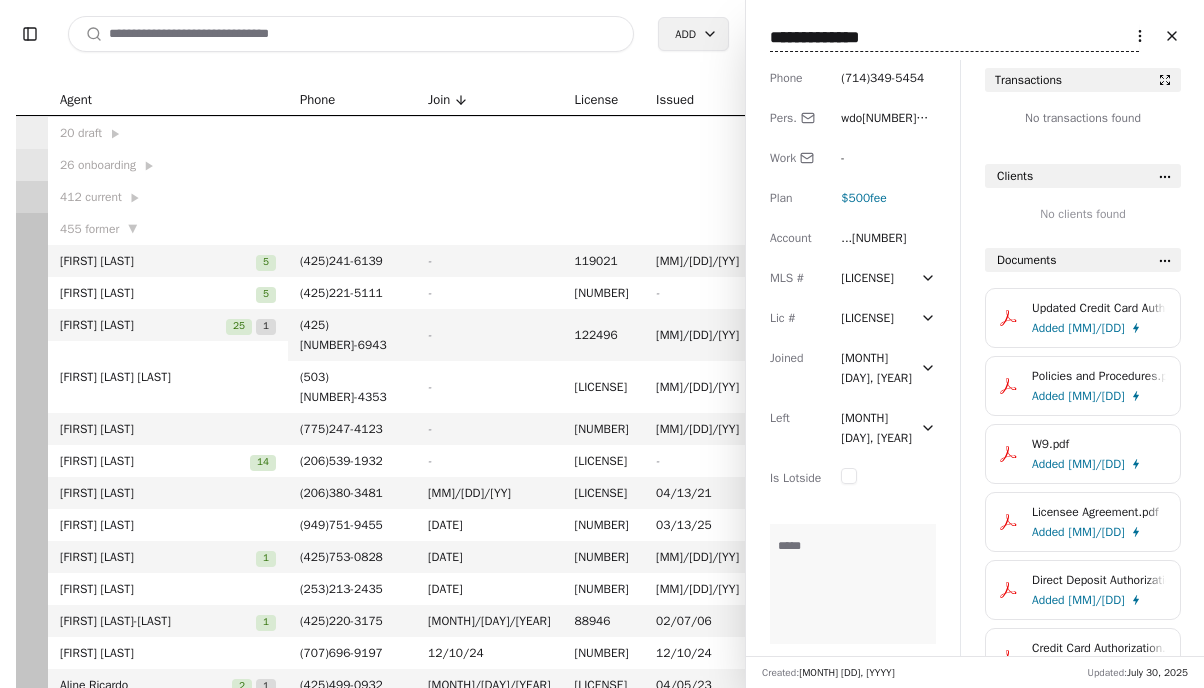 click on "**********" at bounding box center (954, 38) 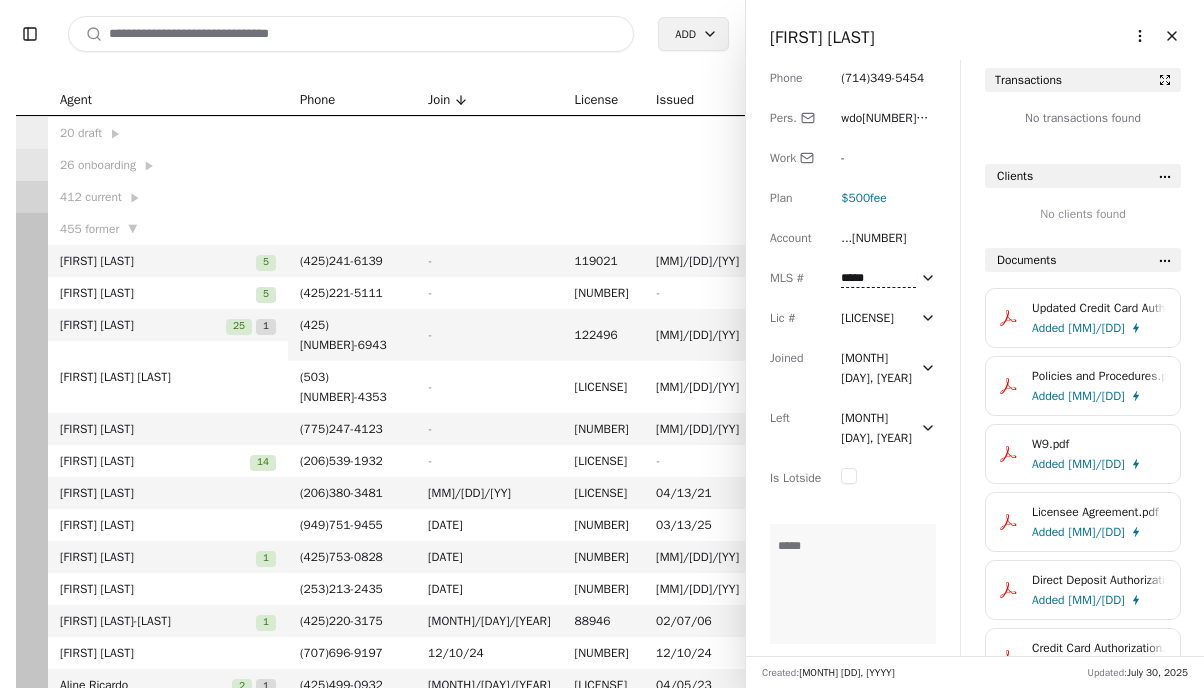click on "*****" at bounding box center (878, 278) 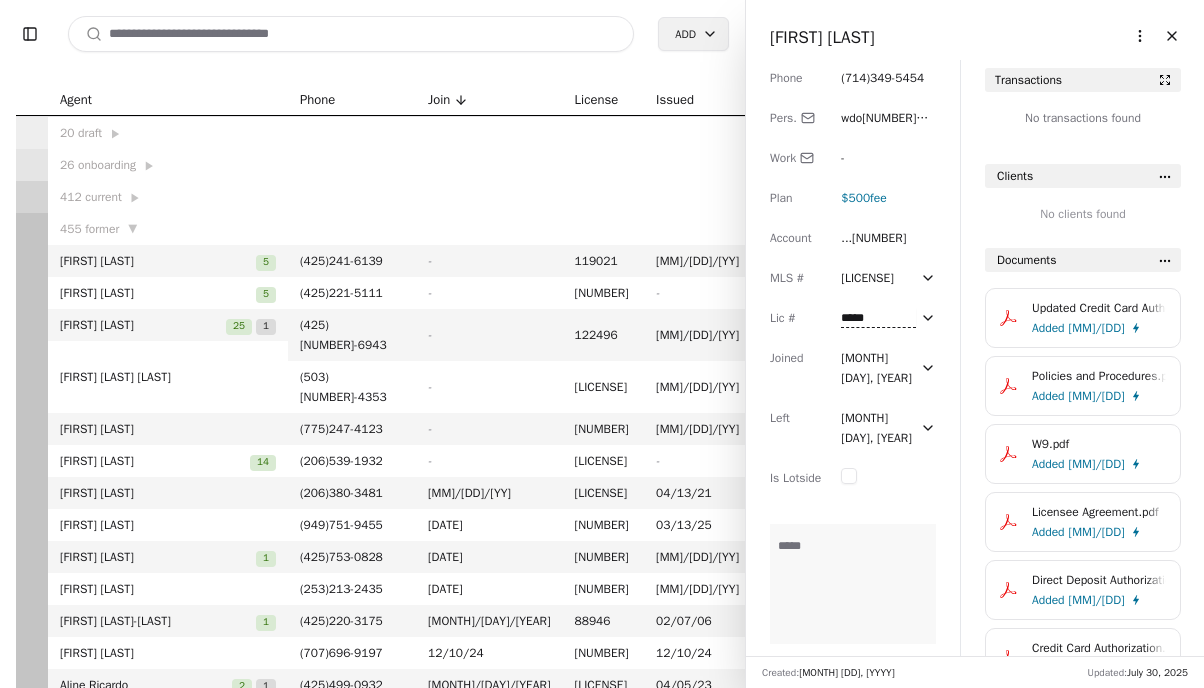 click on "*****" at bounding box center (878, 318) 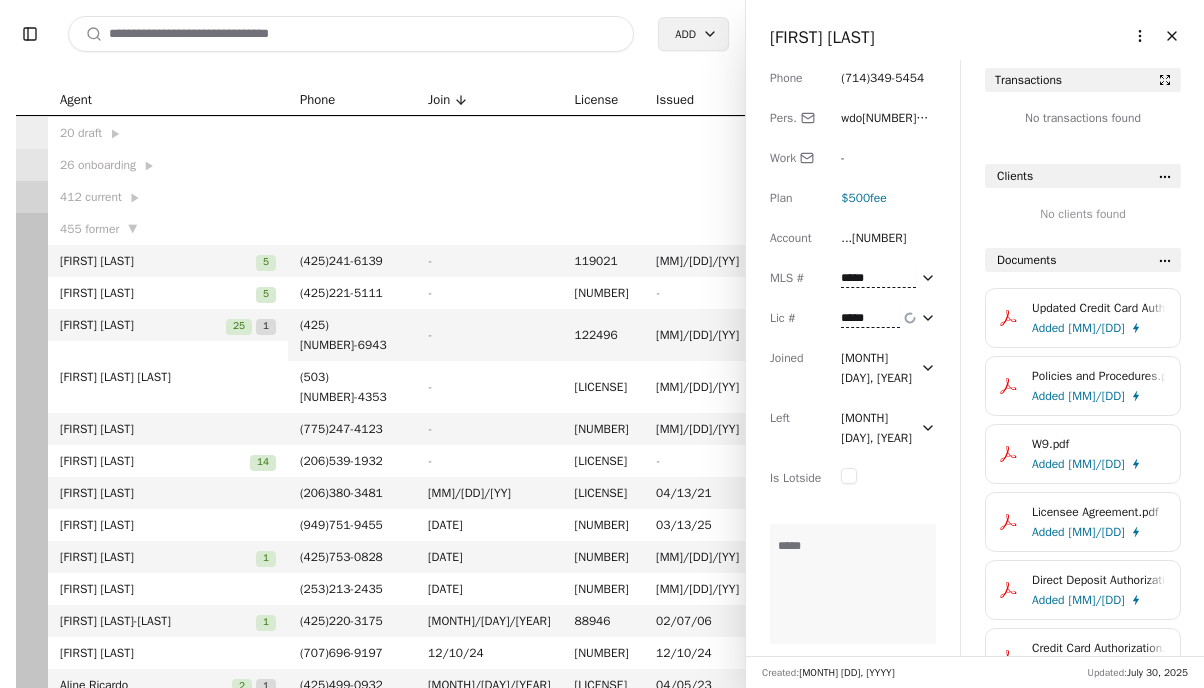 click on "*****" at bounding box center [878, 278] 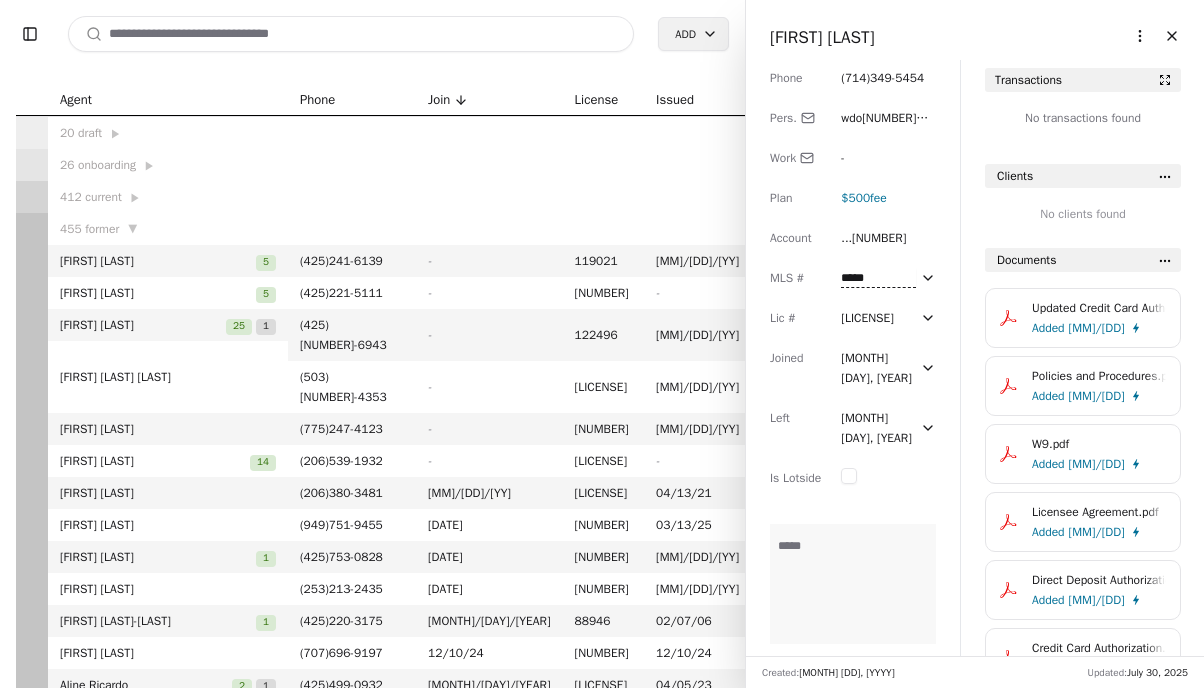 click on "*****" at bounding box center [878, 278] 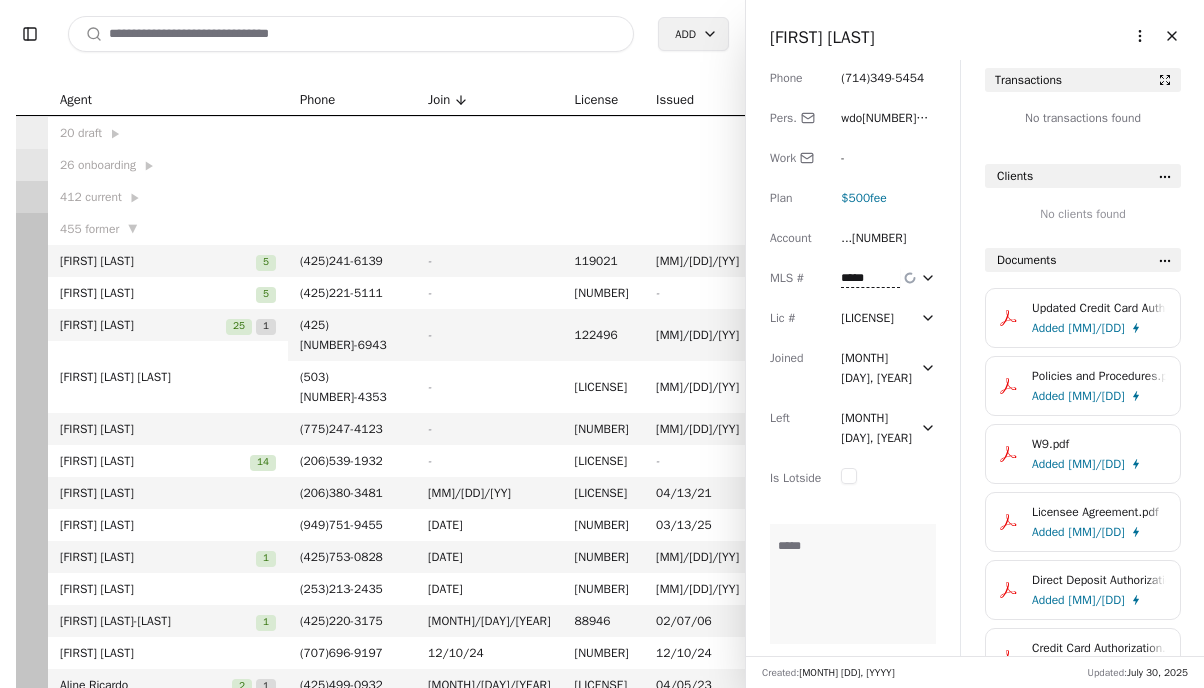 click at bounding box center [351, 34] 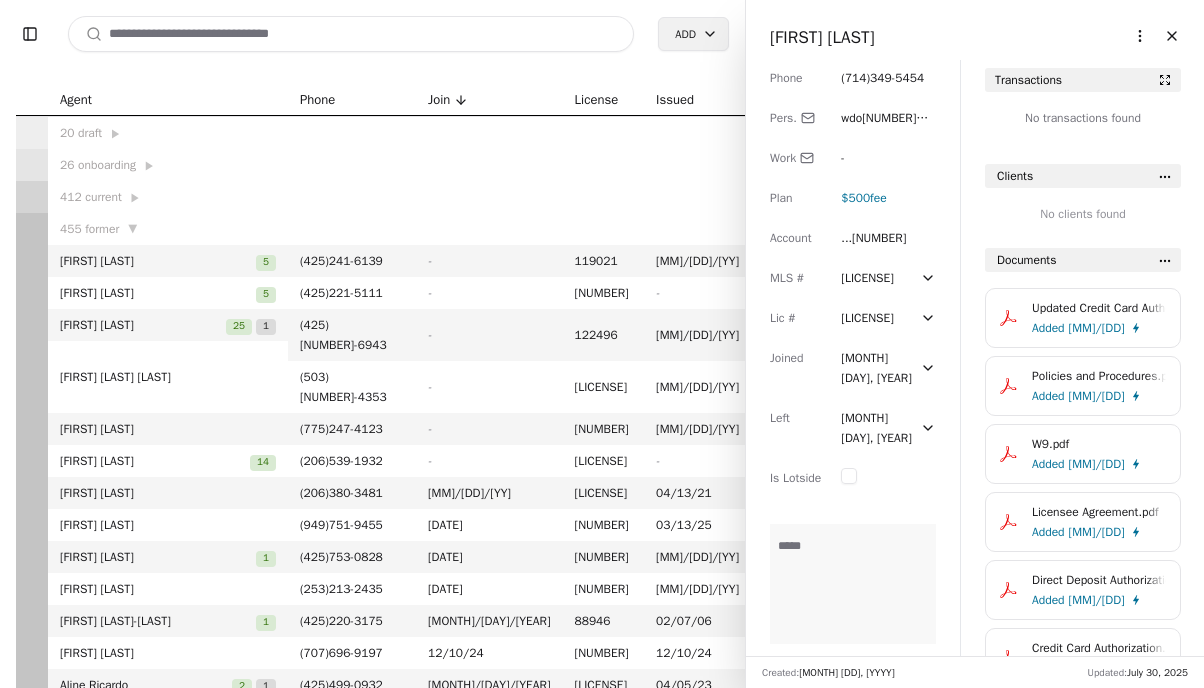 paste on "**********" 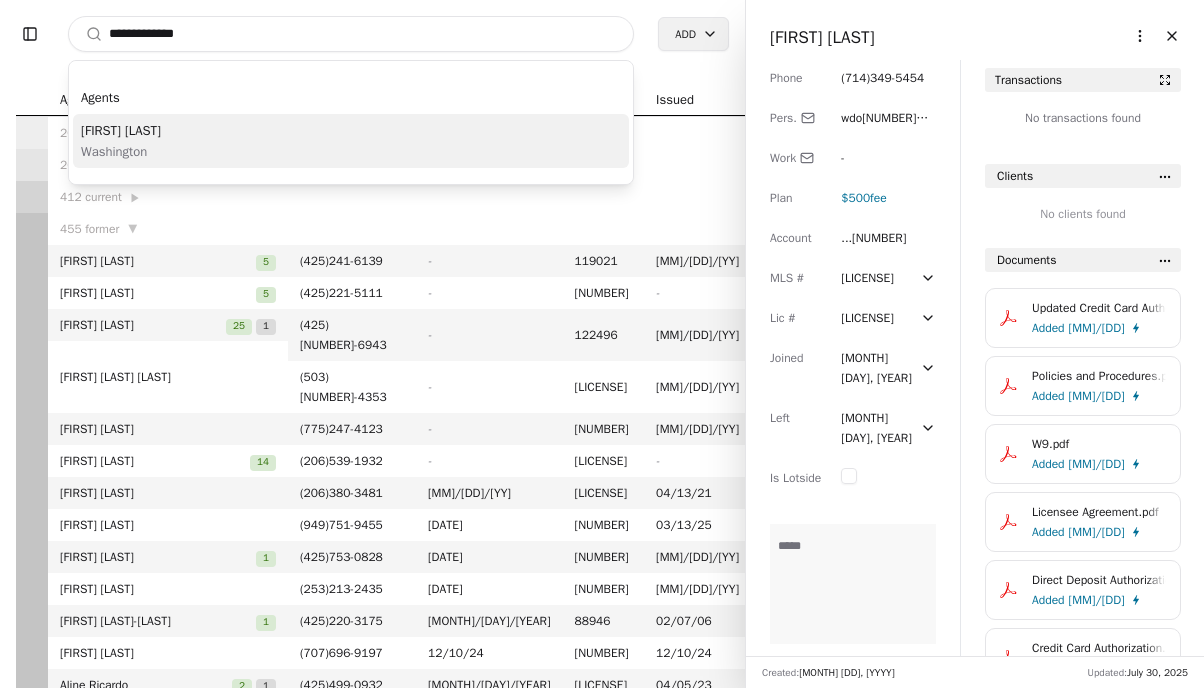 type on "**********" 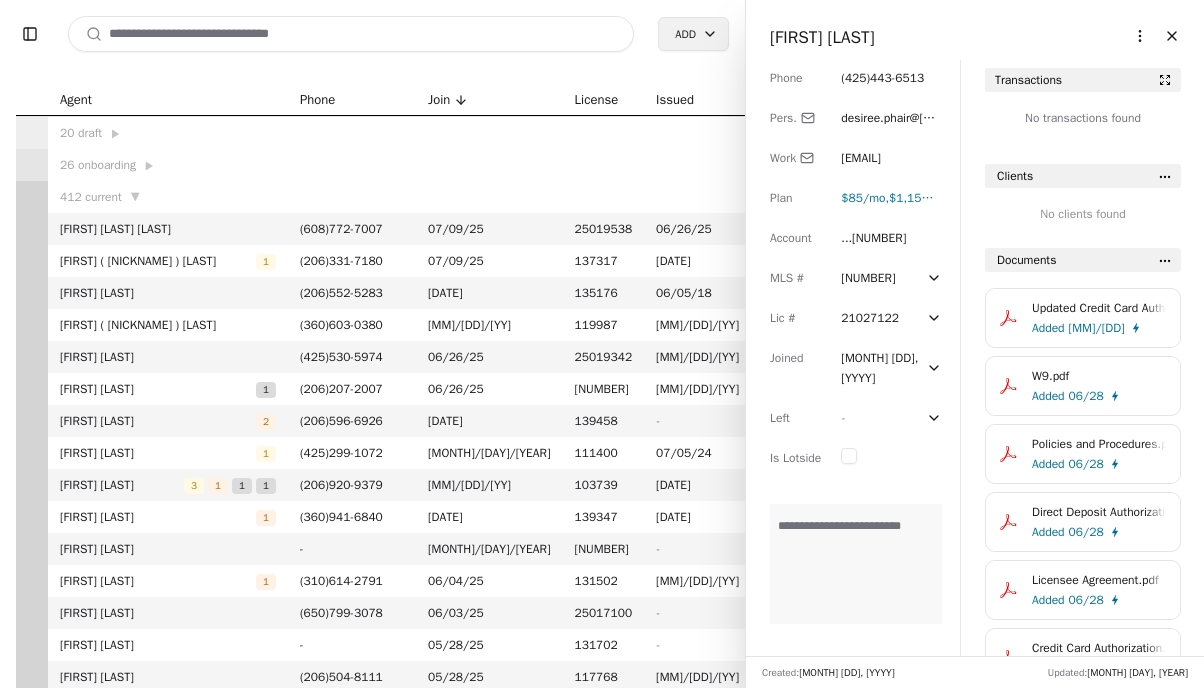 click at bounding box center (351, 34) 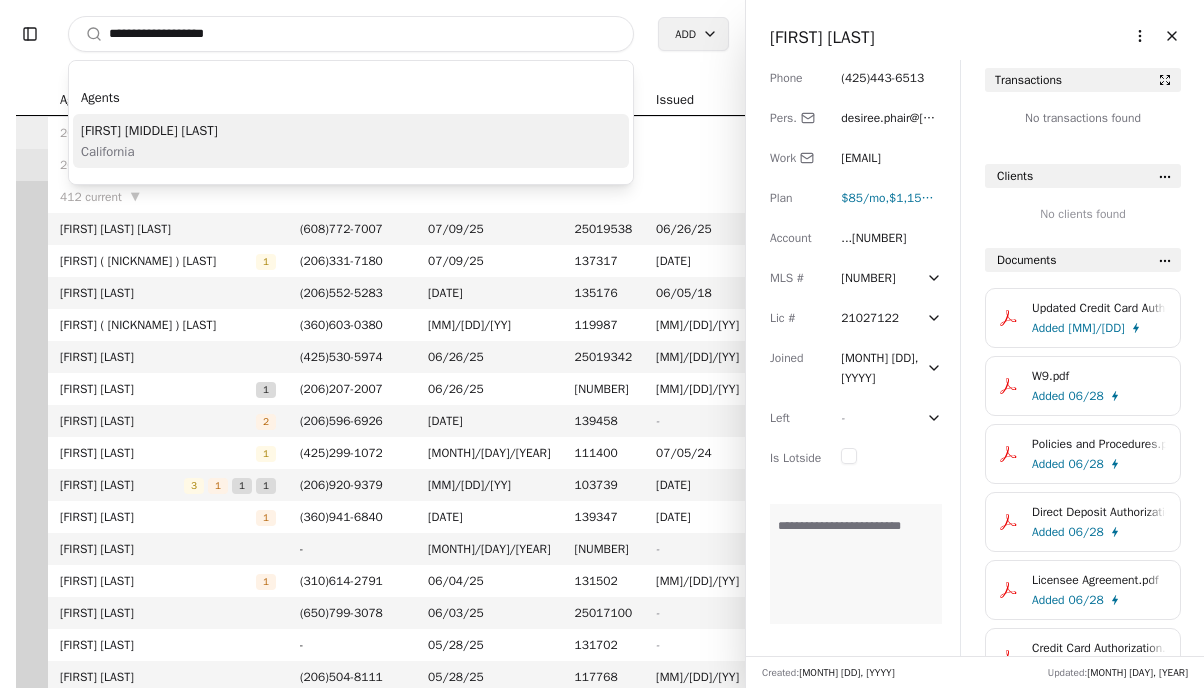type on "**********" 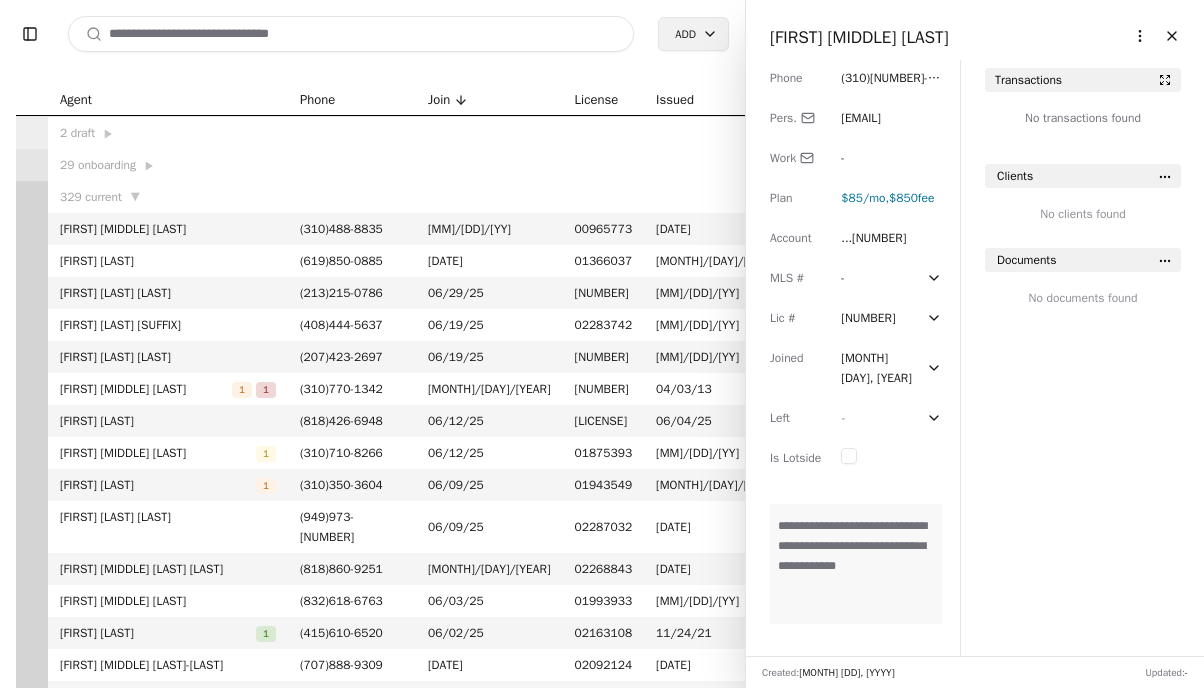 click on "-" at bounding box center (843, 418) 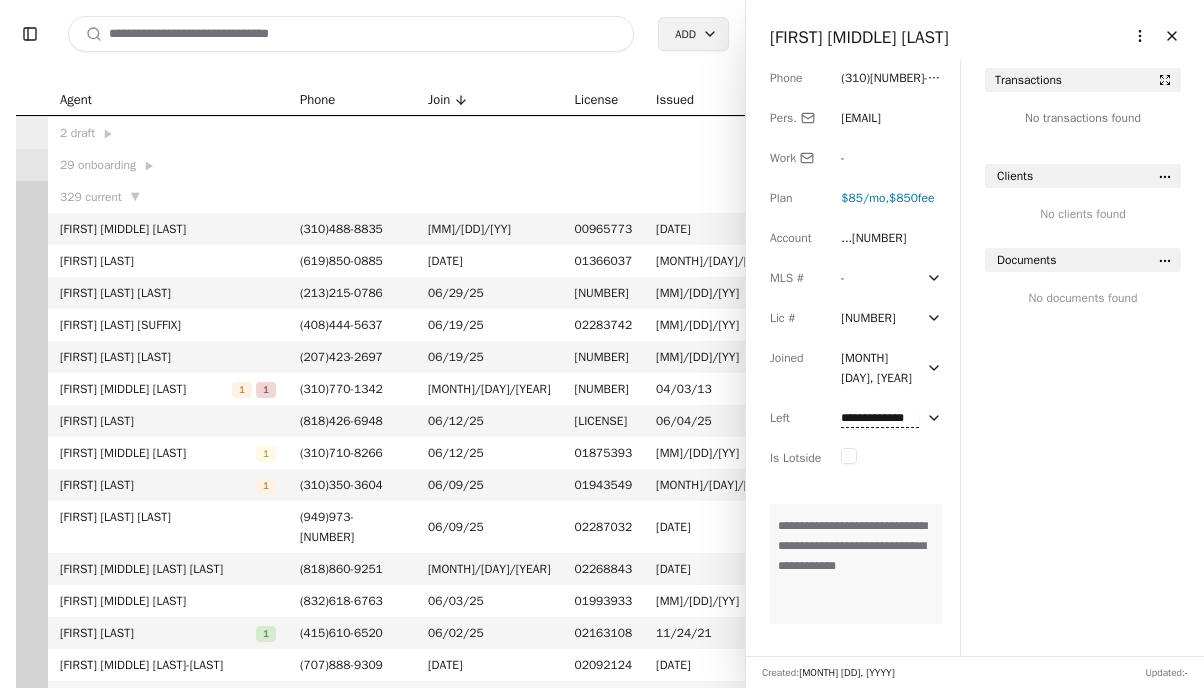 type on "**********" 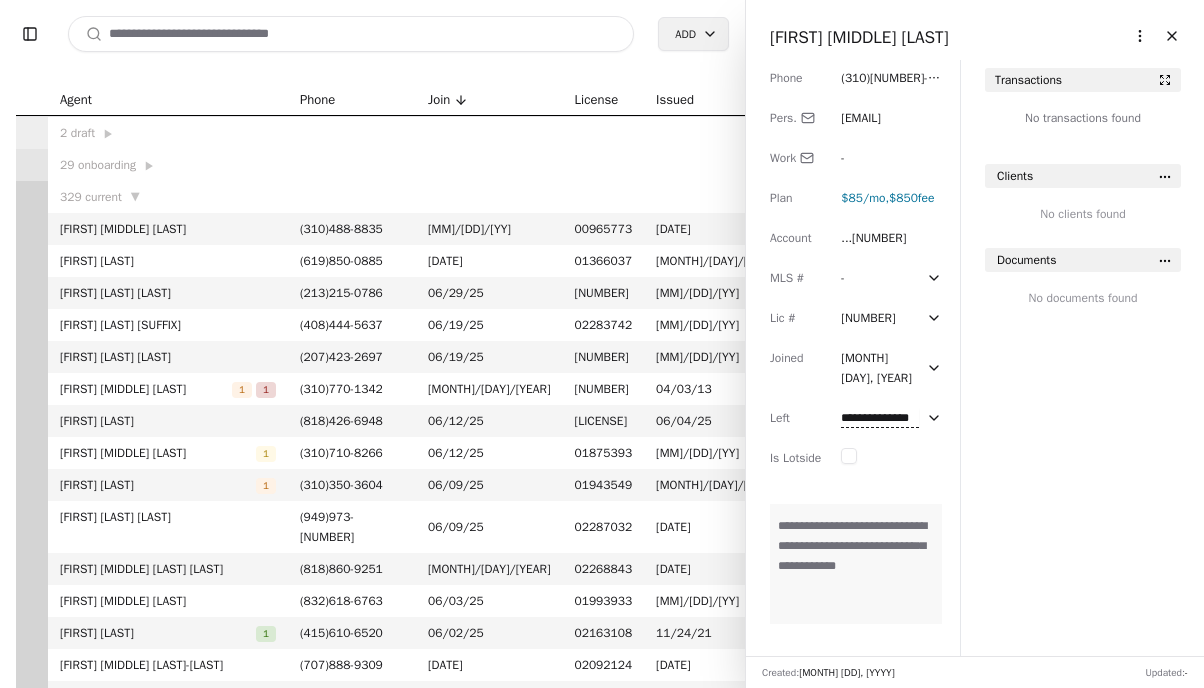 scroll, scrollTop: 0, scrollLeft: 8, axis: horizontal 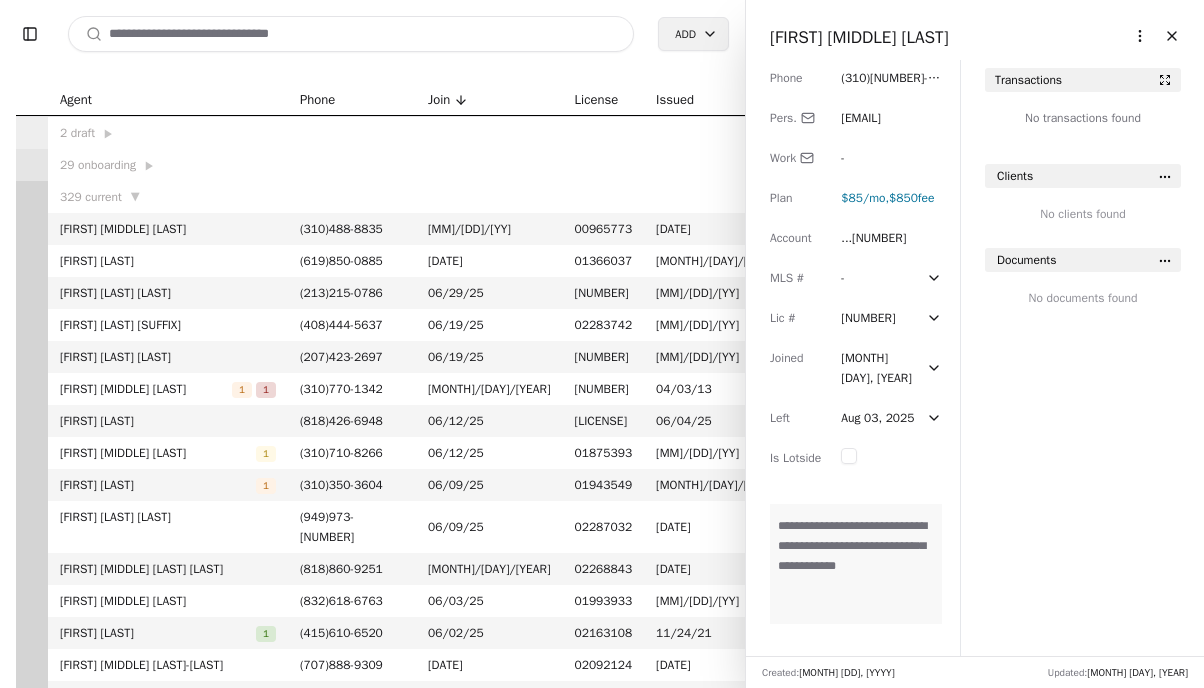 click at bounding box center [351, 34] 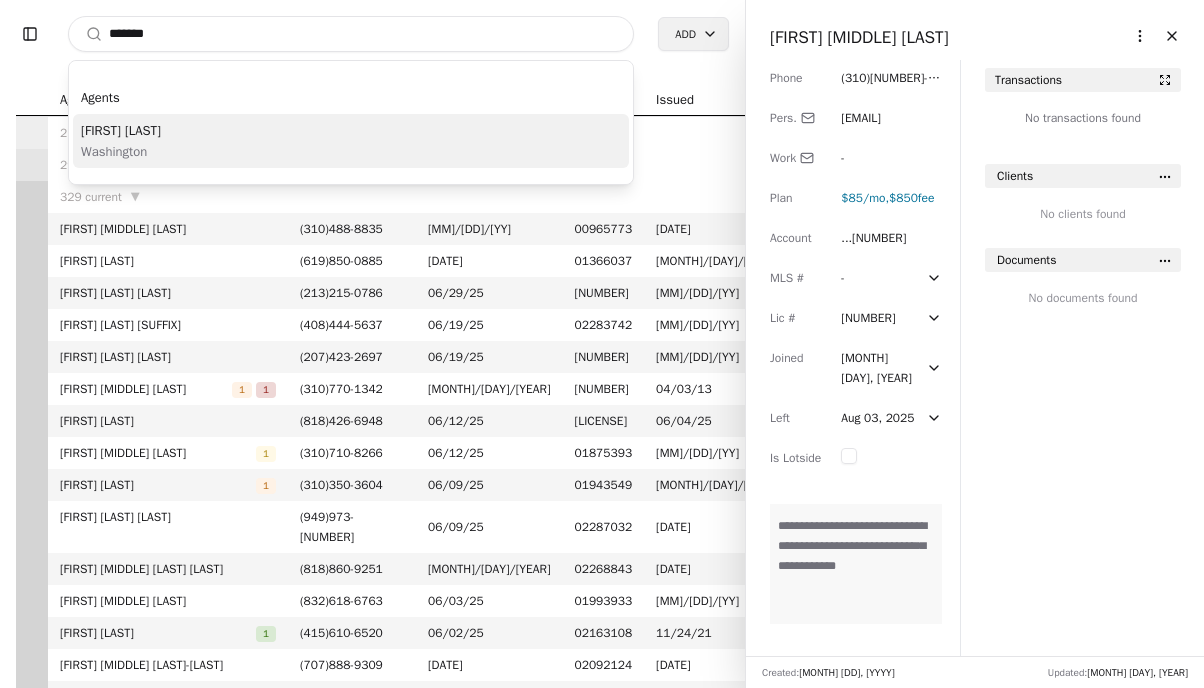 type on "*******" 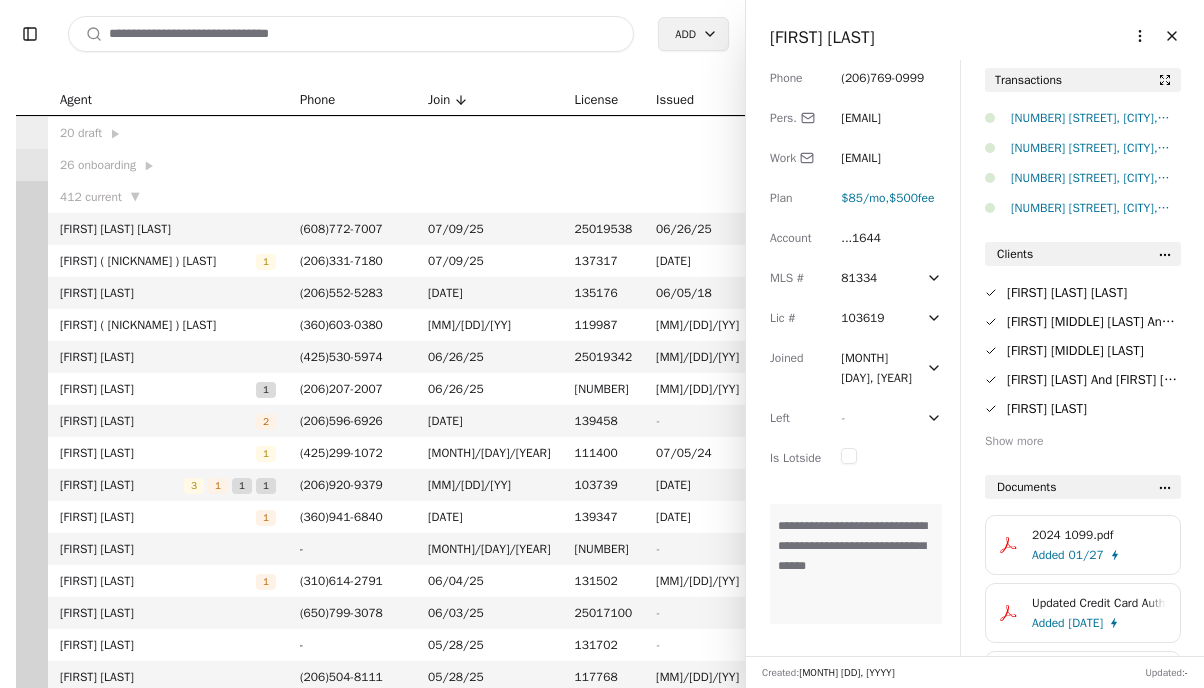 click on "[FIRST] [LAST]" at bounding box center [822, 37] 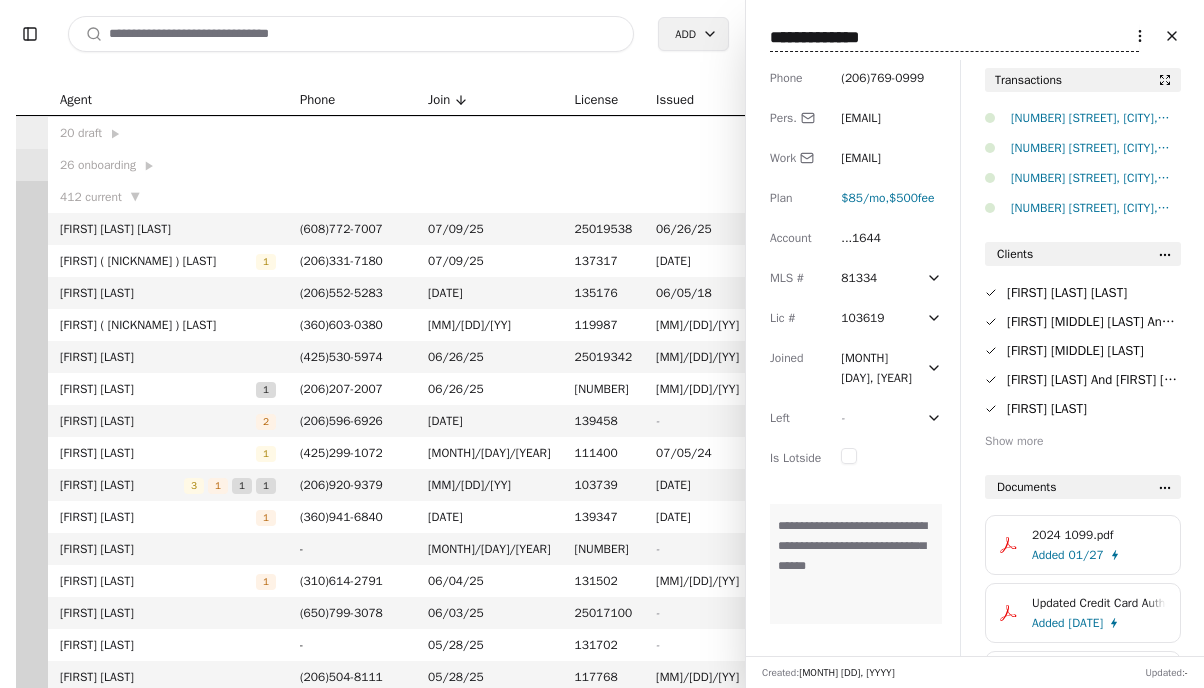 click on "**********" at bounding box center [954, 38] 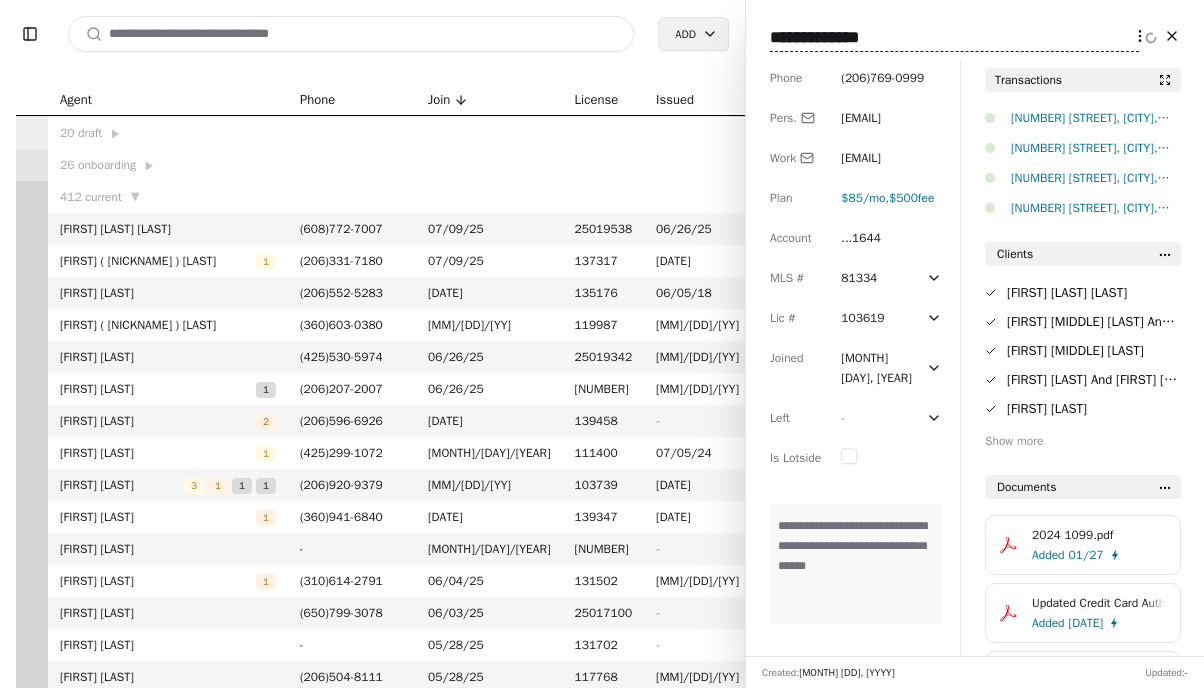 click at bounding box center [351, 34] 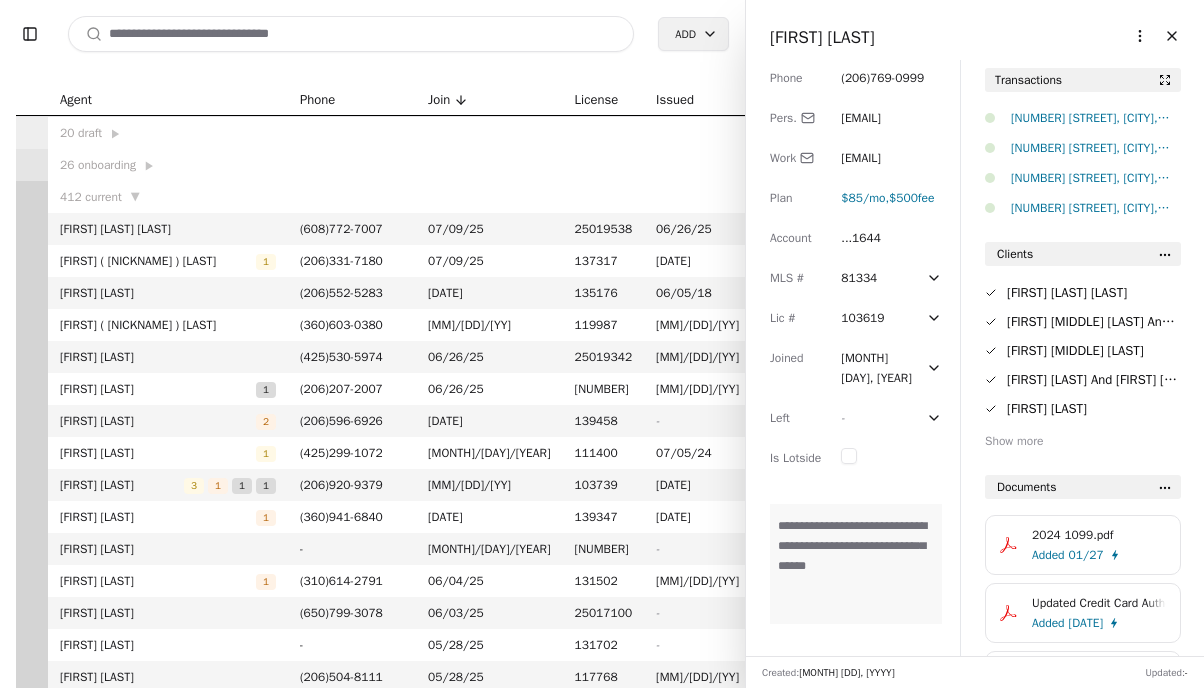 paste on "**********" 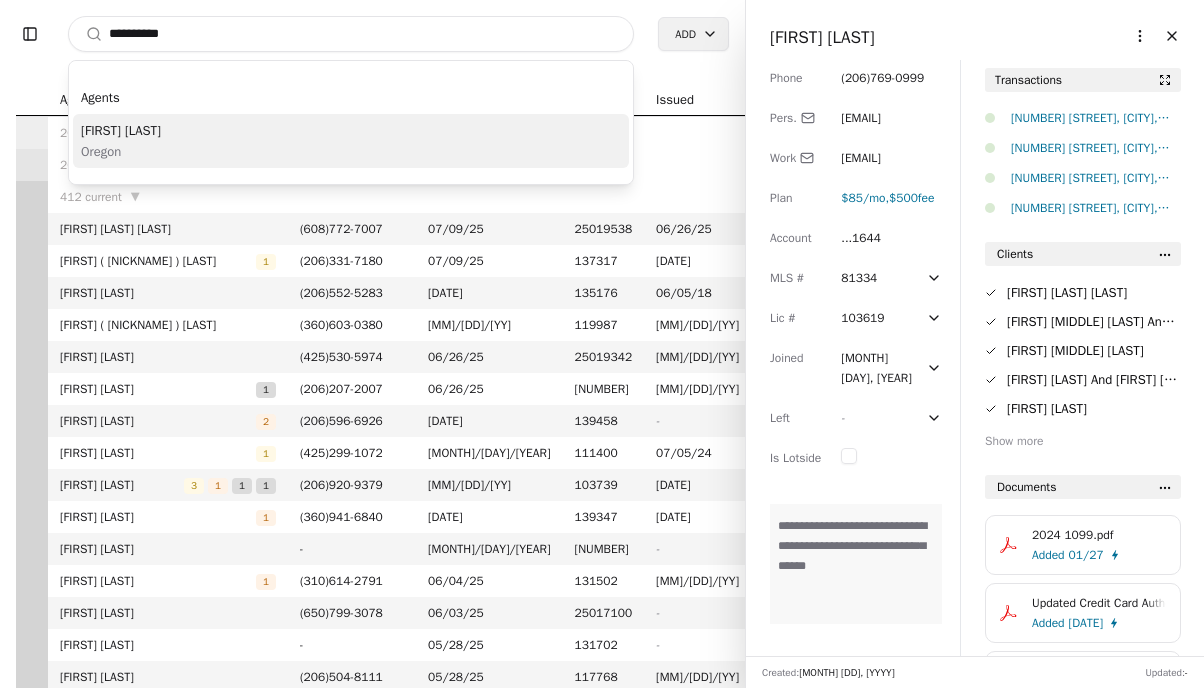 type on "**********" 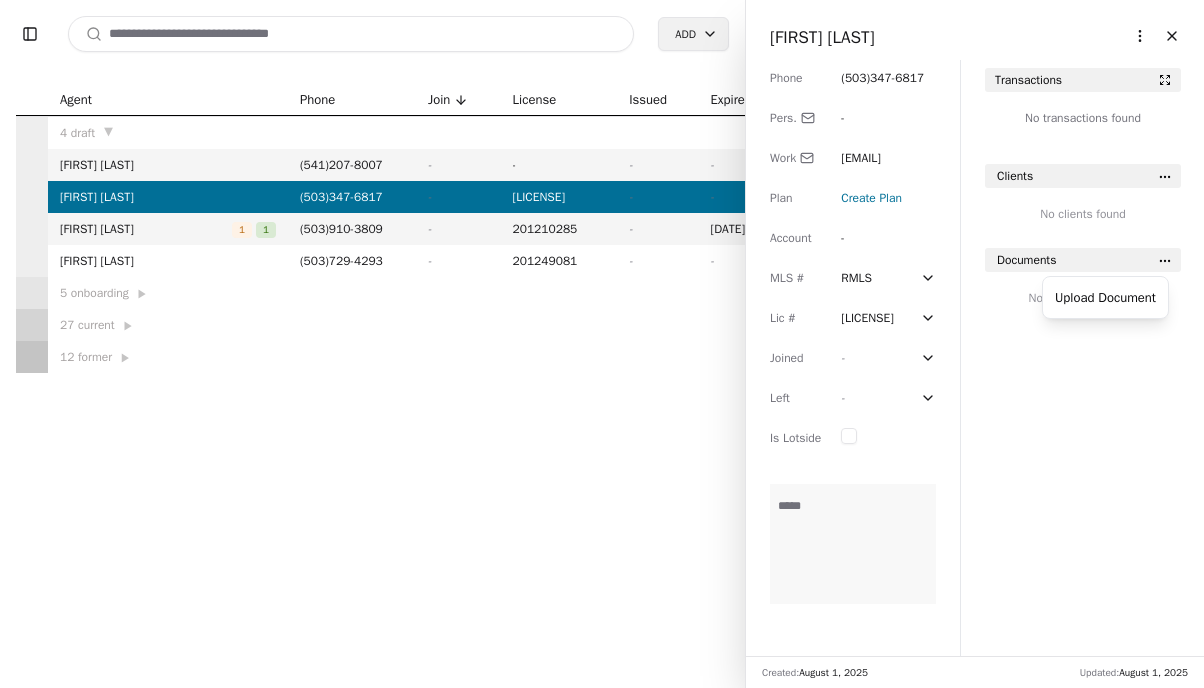 click on "Toggle Sidebar Search Add Agent Phone Join License IssuedExpires [NUMBER] draft ▼ [FIRST] [LAST] ( [AREA] ) [PREFIX] - [LINE] - - - - [FIRST] [LAST] ( [AREA] ) [PREFIX] - [LINE] - [LICENSE] - - [FIRST] [LAST] [NUMBER] ( [AREA] ) [PREFIX] - [LINE] - [LICENSE] - - [NUMBER] onboarding ▶ [NUMBER] current ▶ [NUMBER] former ▶ Agent Sidebar Agent Sidebar
$125k [FIRST] [LAST] More options Close Phone ( [AREA] ) [PREFIX] - [LINE] Pers. - Work [EMAIL] Plan Create Plan Account - MLS # RMLS Lic # [LICENSE] Joined - Left - Is Lotside Commission Structure Commission Structure Transactions No transactions found Clients No clients found Documents No documents found Created: [DATE] Updated: [DATE] Production Report Production Report" at bounding box center (602, 344) 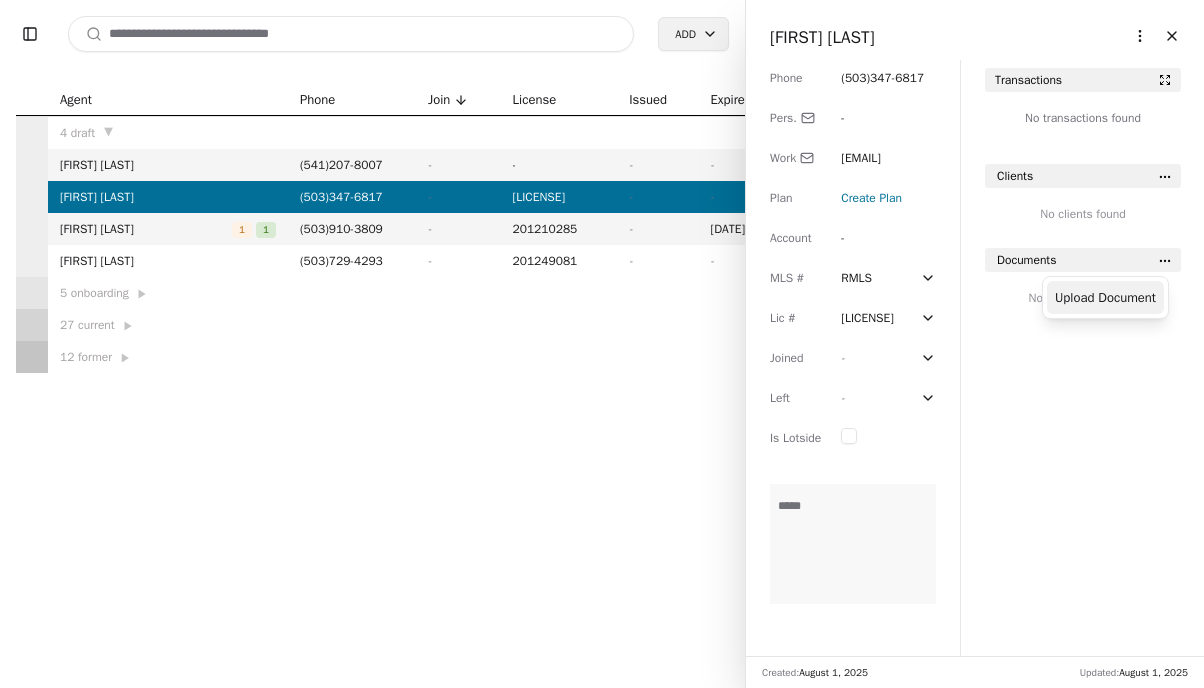 click on "Upload Document" at bounding box center [1105, 297] 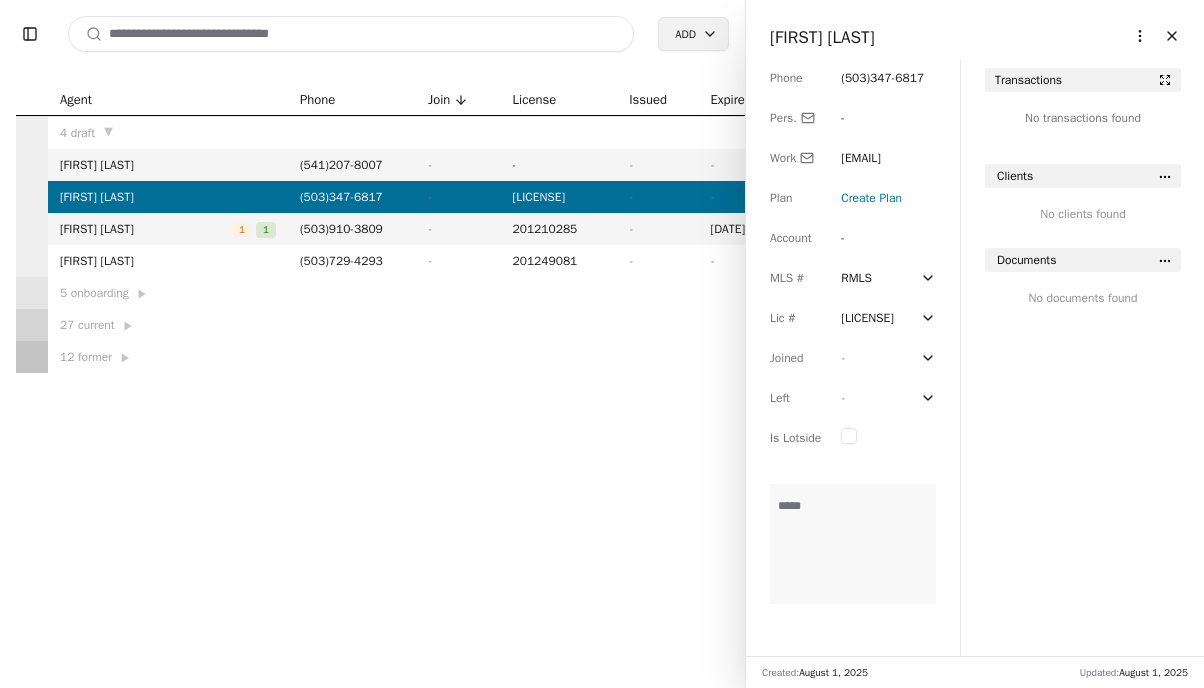 click on "Transactions No transactions found Clients No clients found Documents No documents found" at bounding box center [1083, 382] 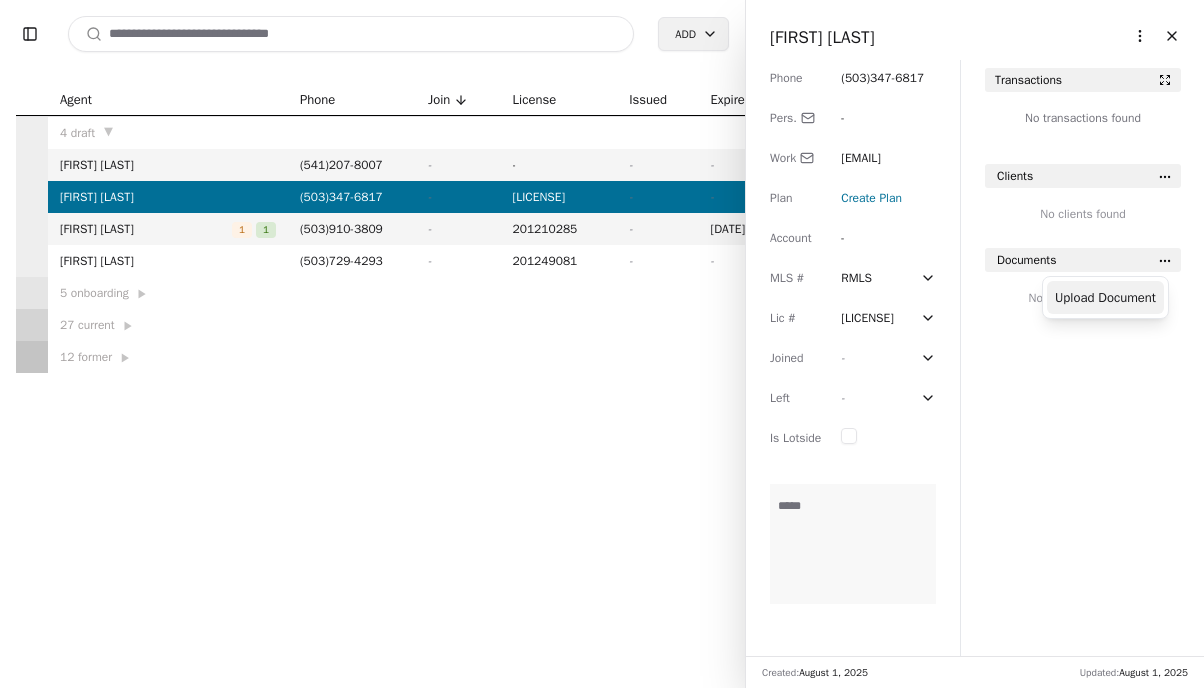 click on "Upload Document" at bounding box center [1105, 297] 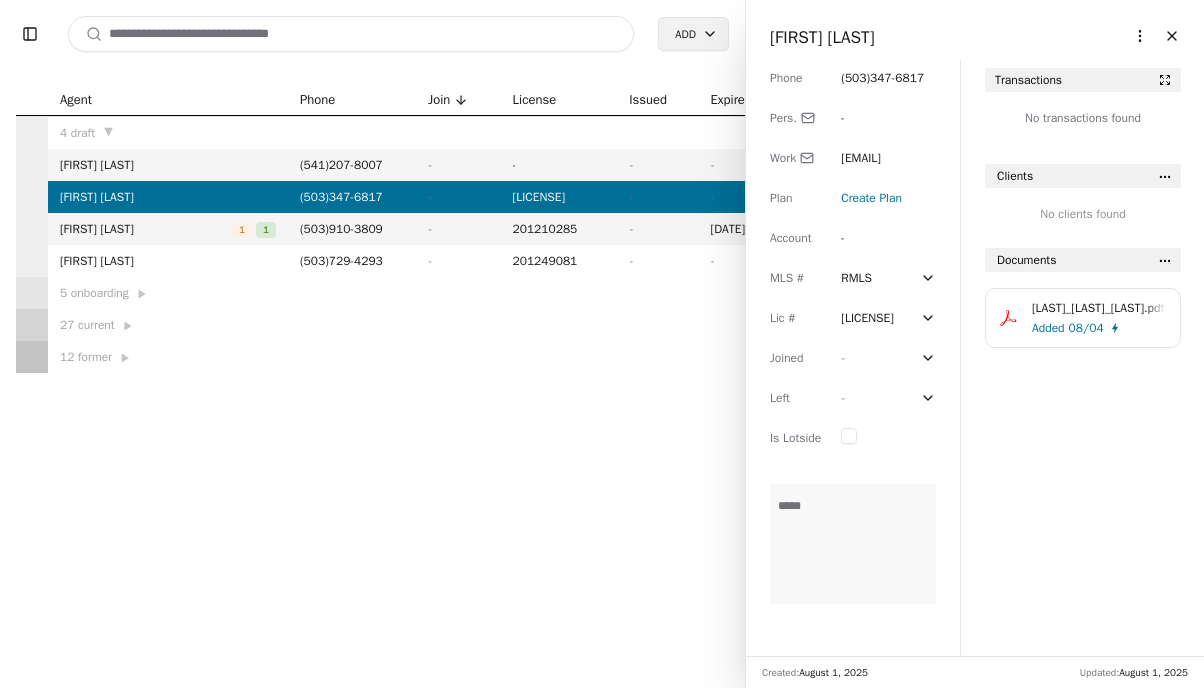 click 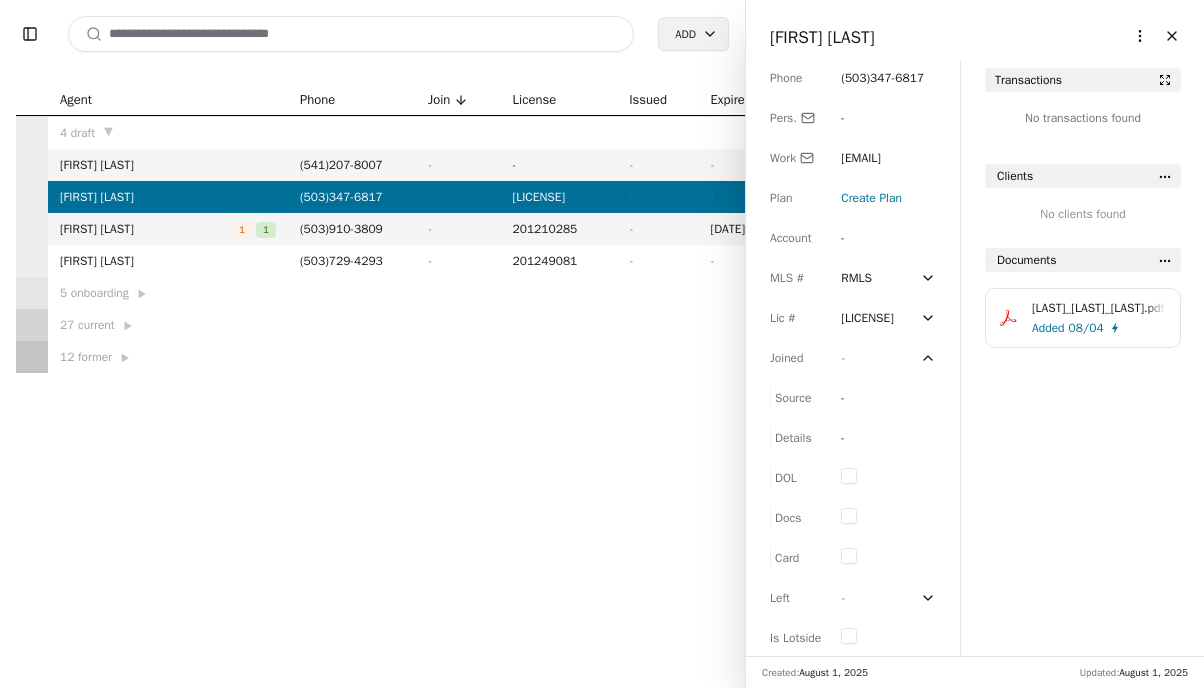 click on "-" at bounding box center [843, 358] 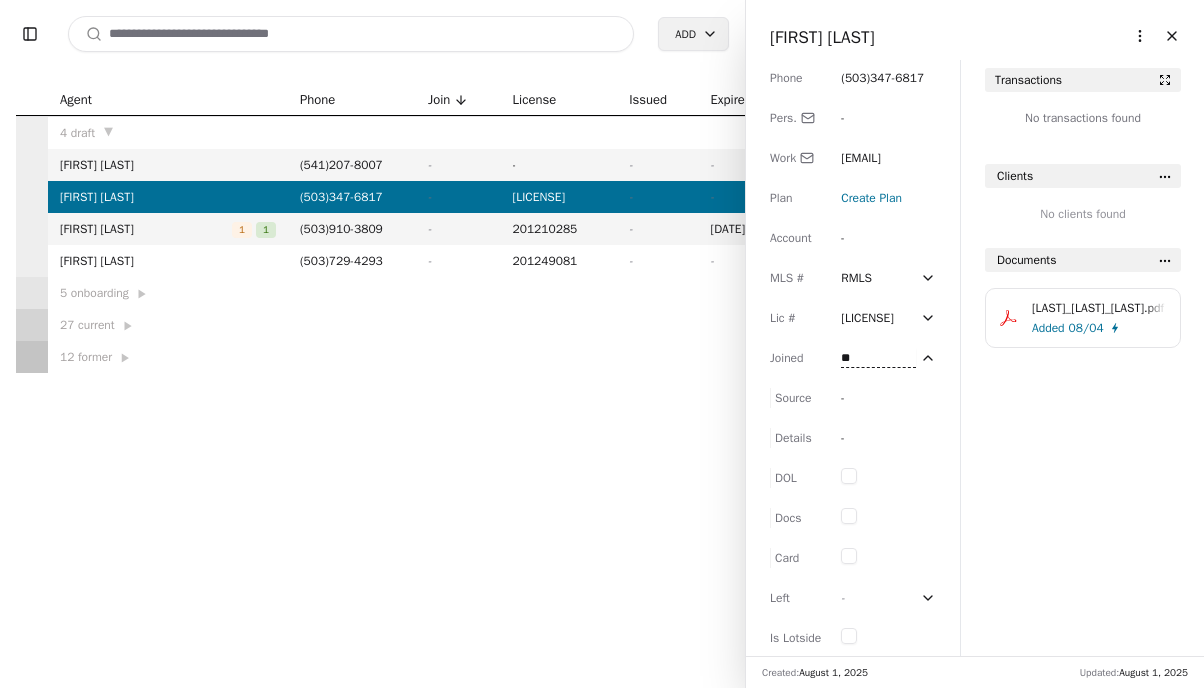 type on "*" 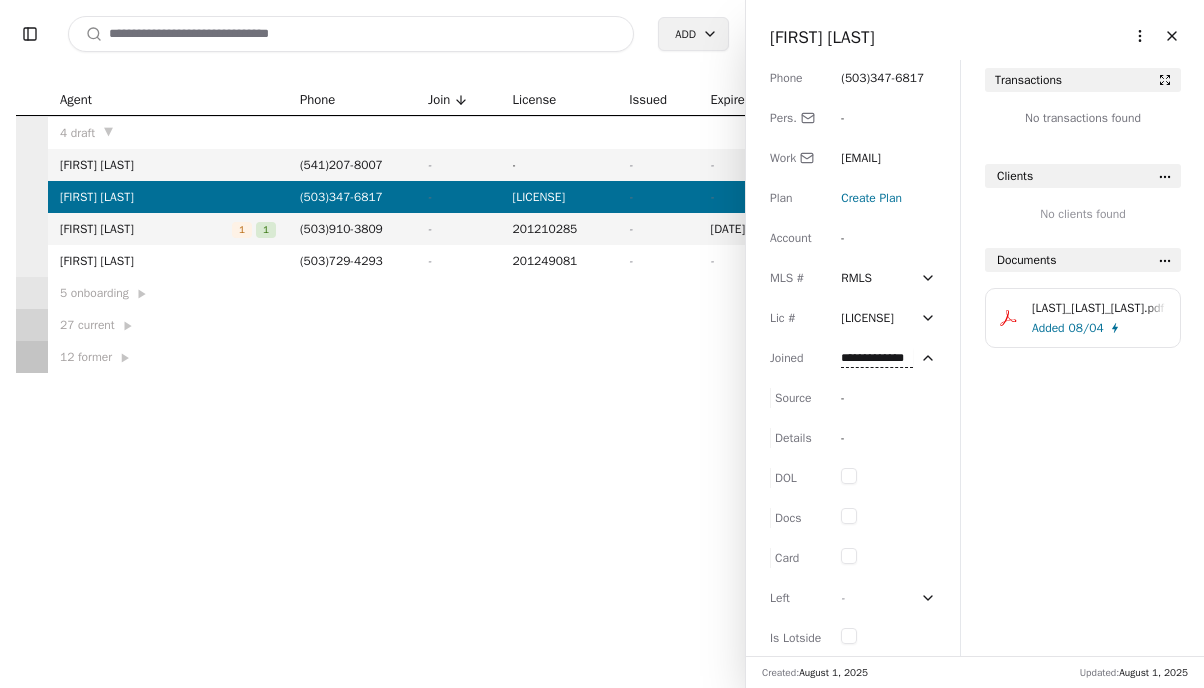 type on "**********" 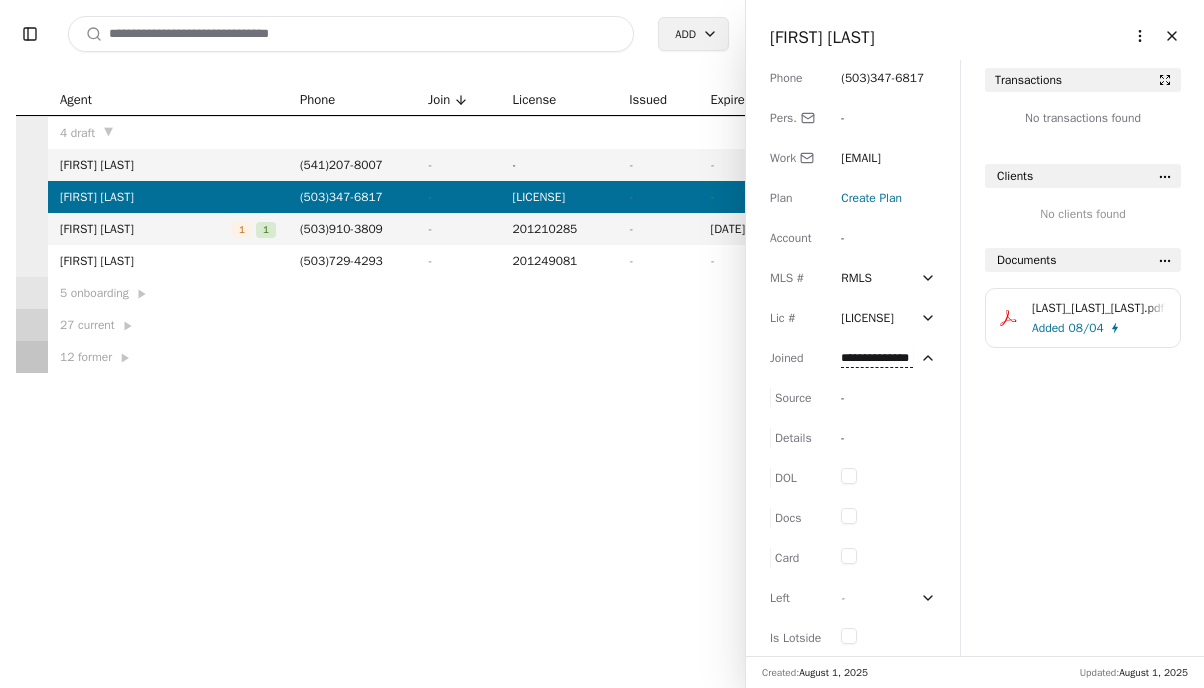 scroll, scrollTop: 0, scrollLeft: 12, axis: horizontal 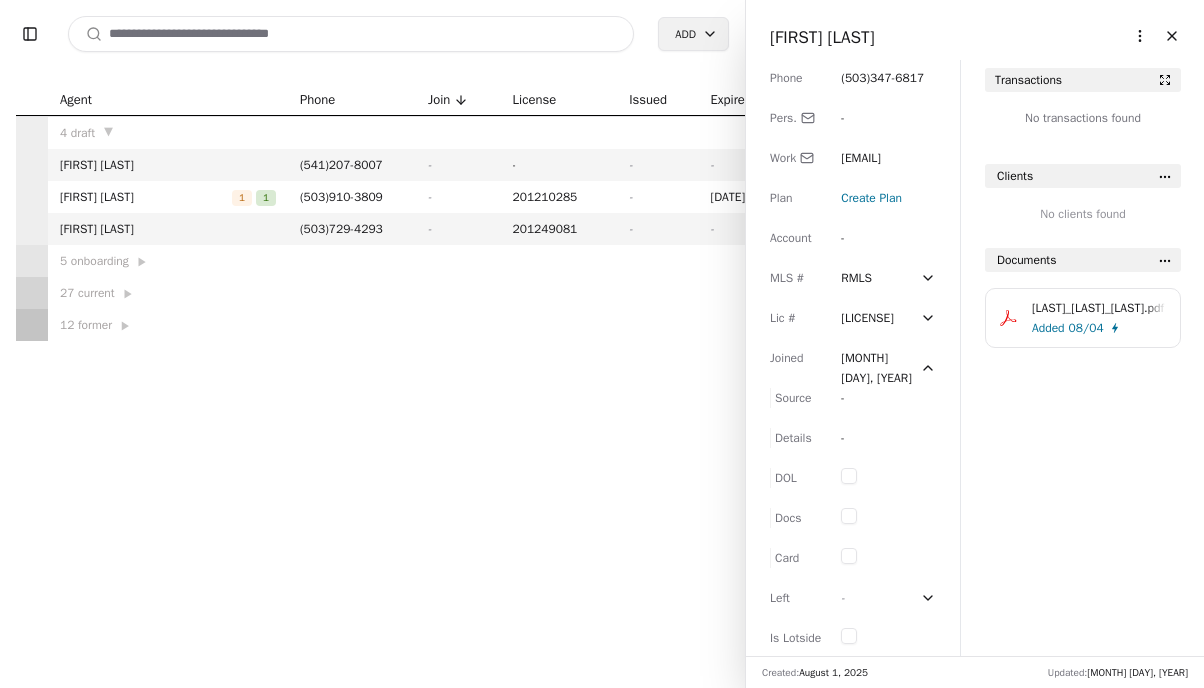 click on "[FIRST] [LAST]" at bounding box center (822, 37) 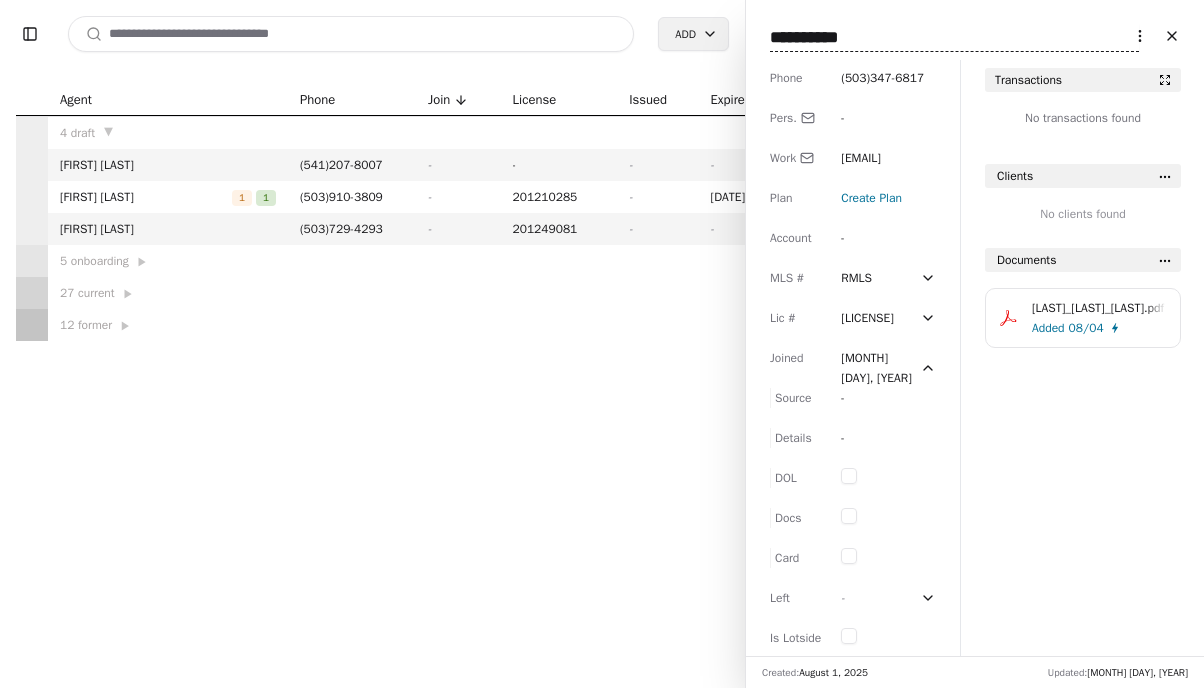 click on "**********" at bounding box center (954, 38) 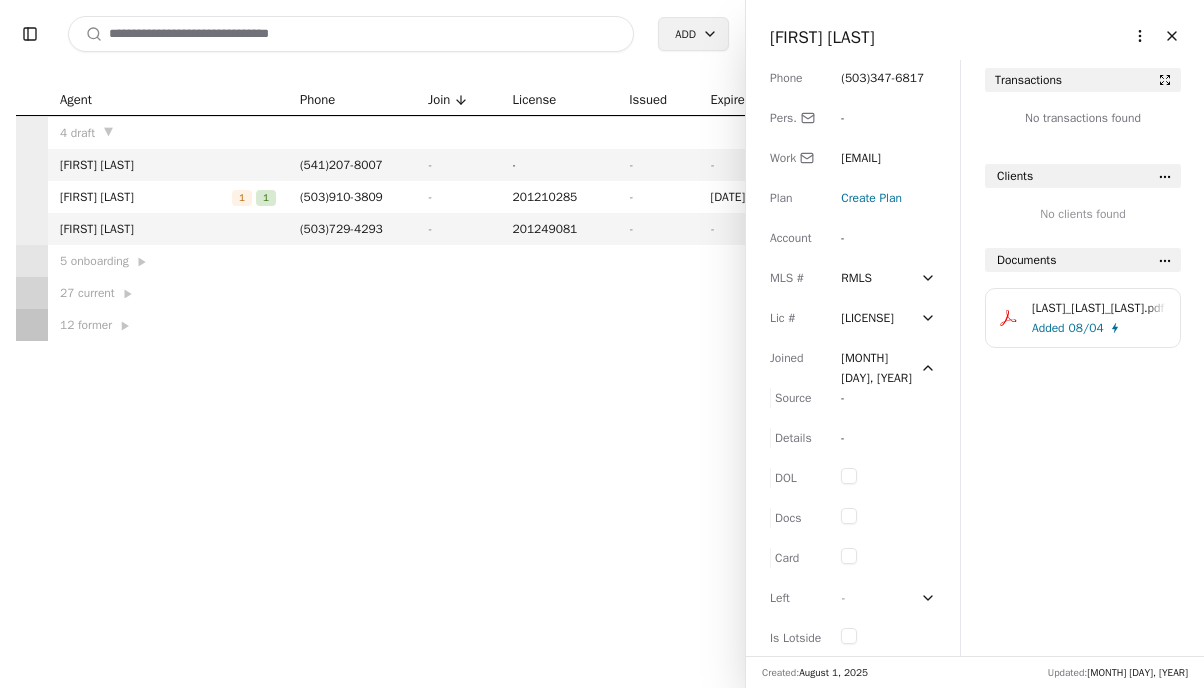 click on "-" at bounding box center [859, 398] 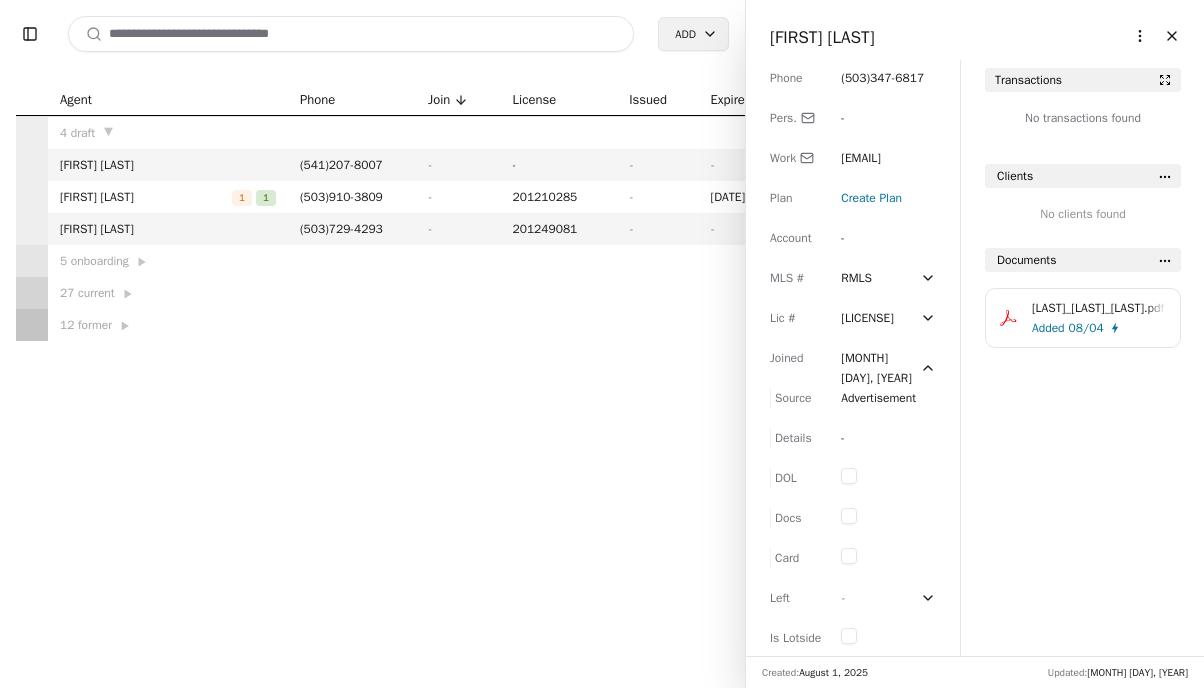 click on "-" at bounding box center [859, 438] 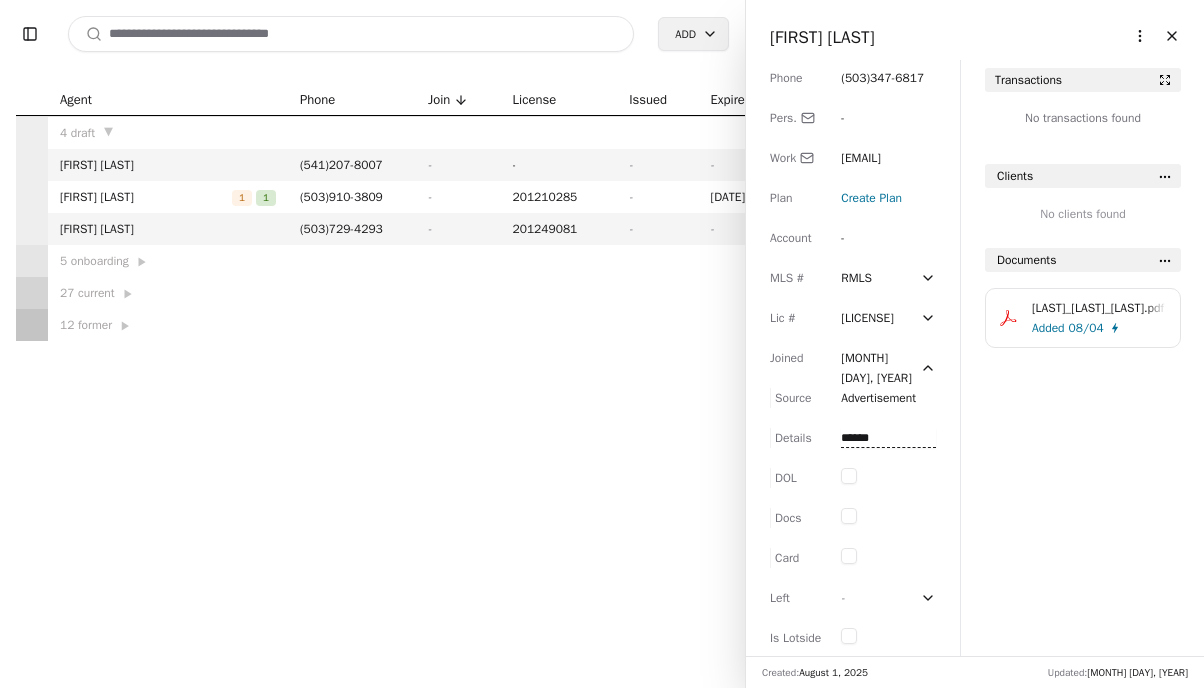 type on "******" 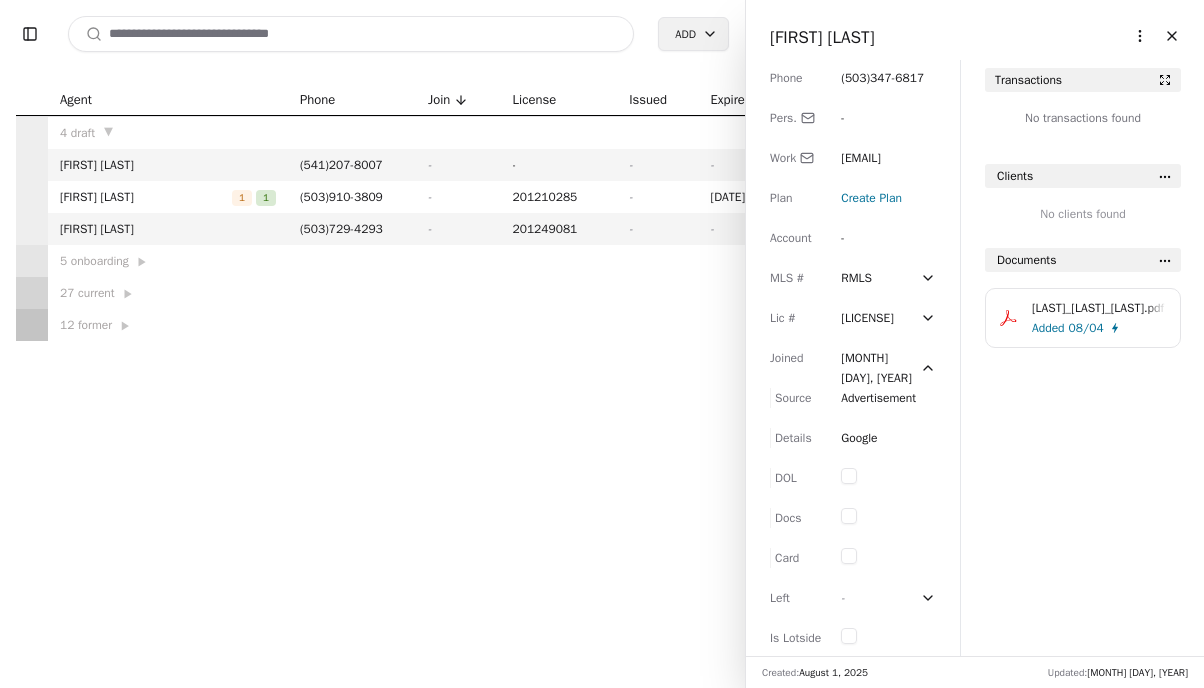 click at bounding box center [849, 556] 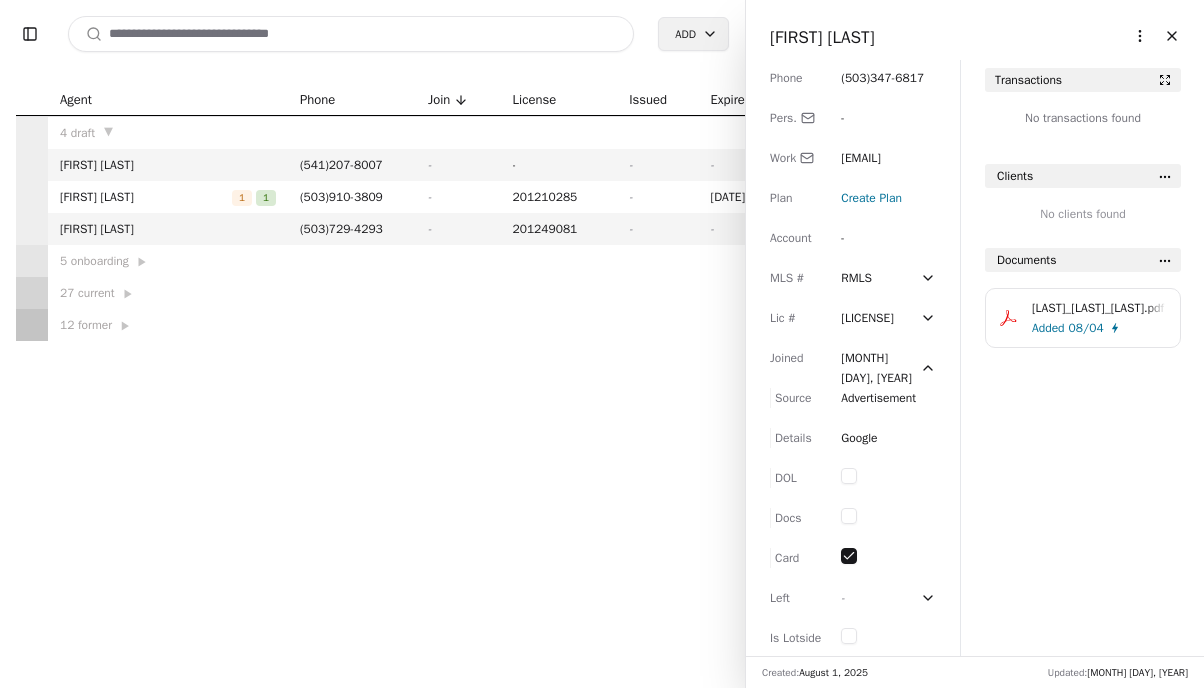 click at bounding box center (849, 516) 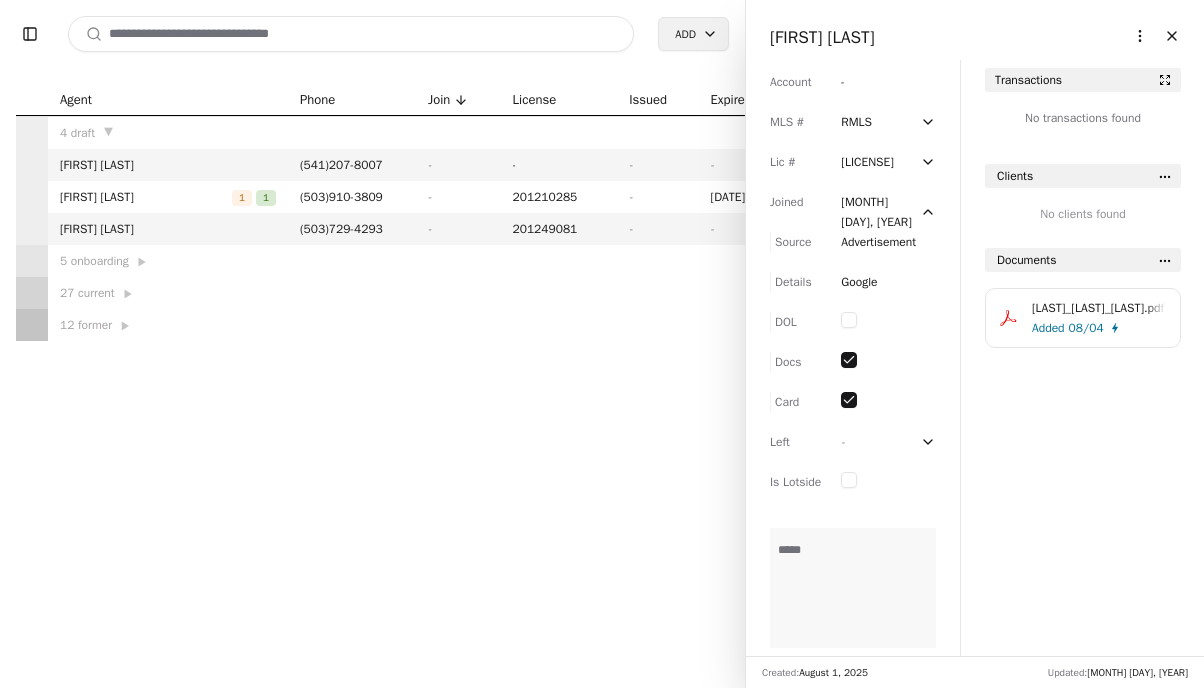 scroll, scrollTop: 0, scrollLeft: 0, axis: both 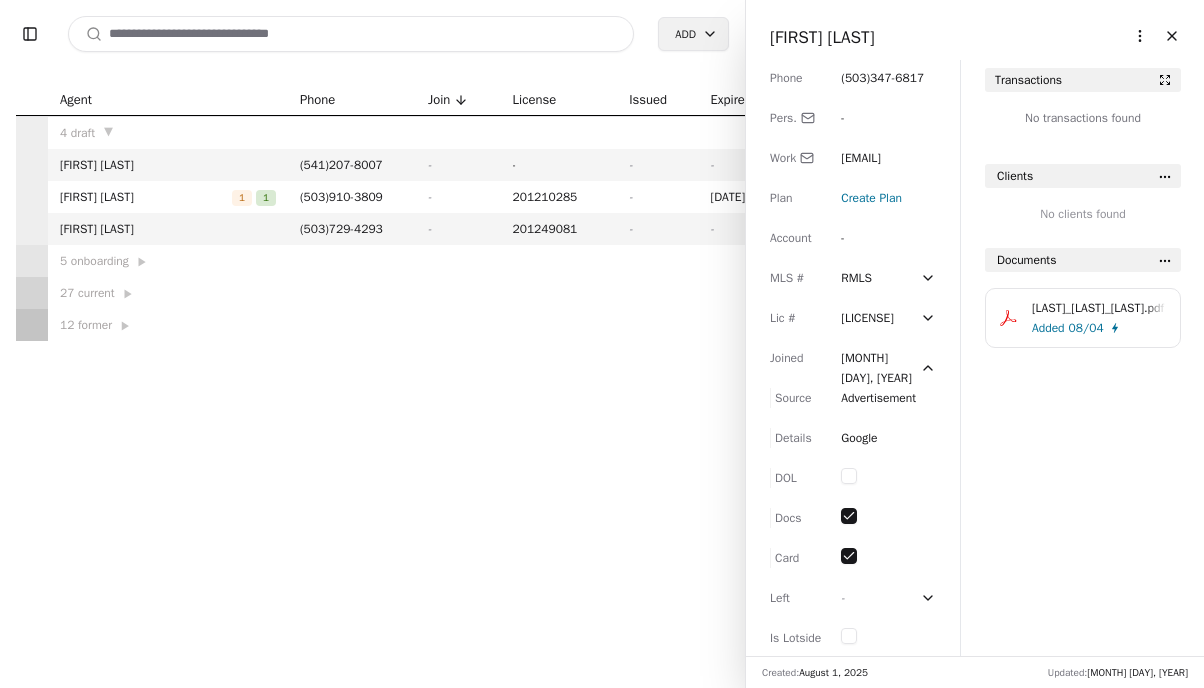 click on "[FIRST] [LAST]" at bounding box center [822, 37] 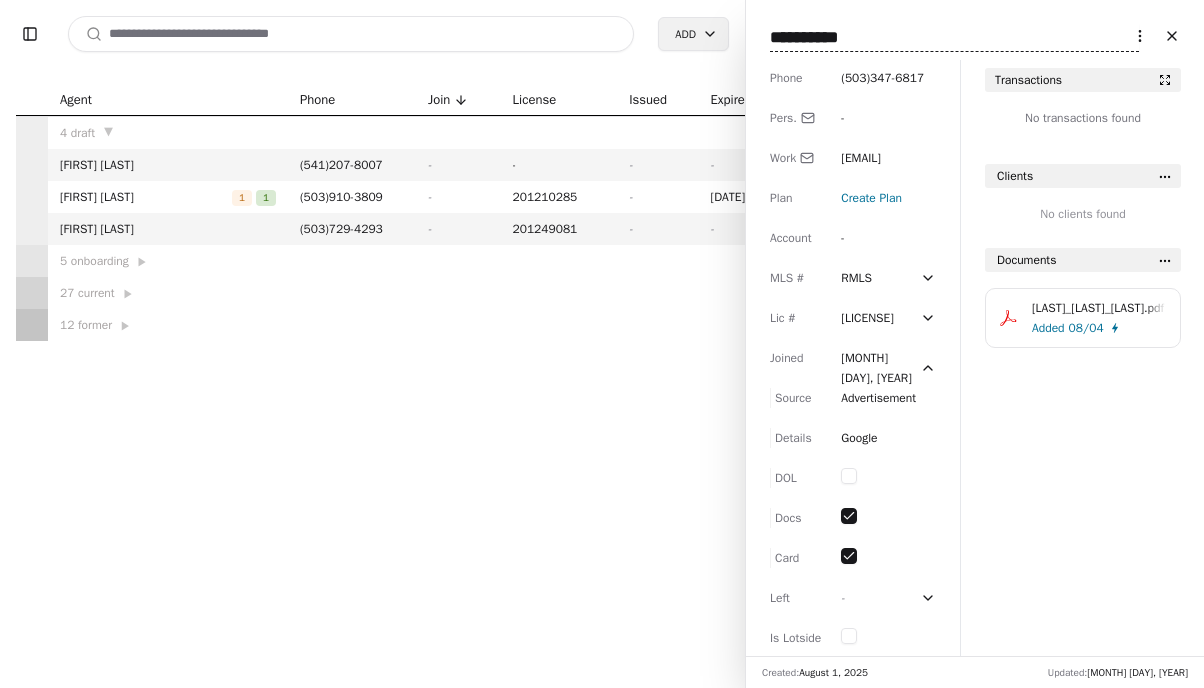 click on "**********" at bounding box center [954, 38] 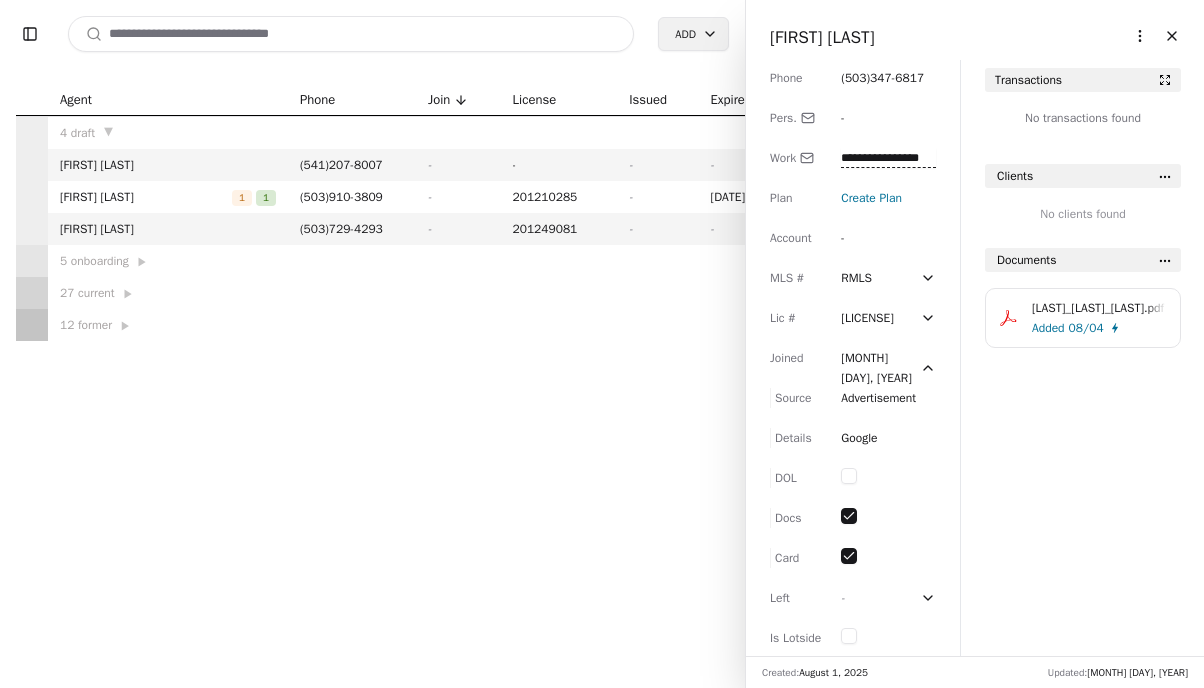 click on "**********" at bounding box center [888, 158] 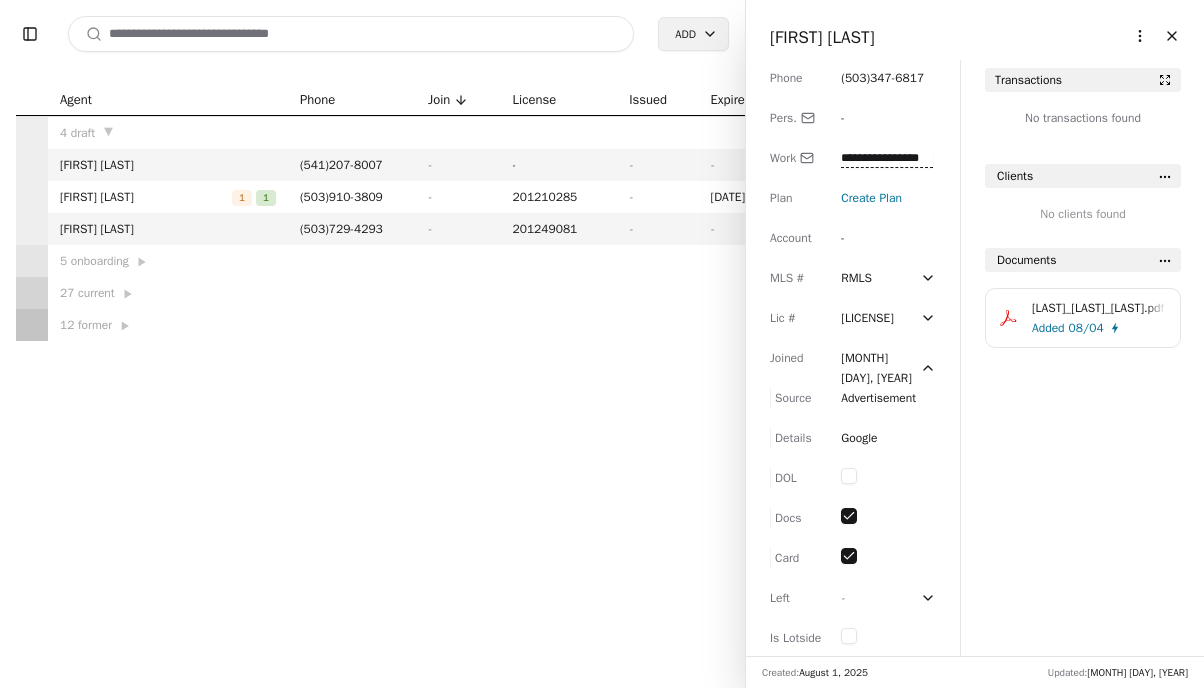 click on "**********" at bounding box center [887, 158] 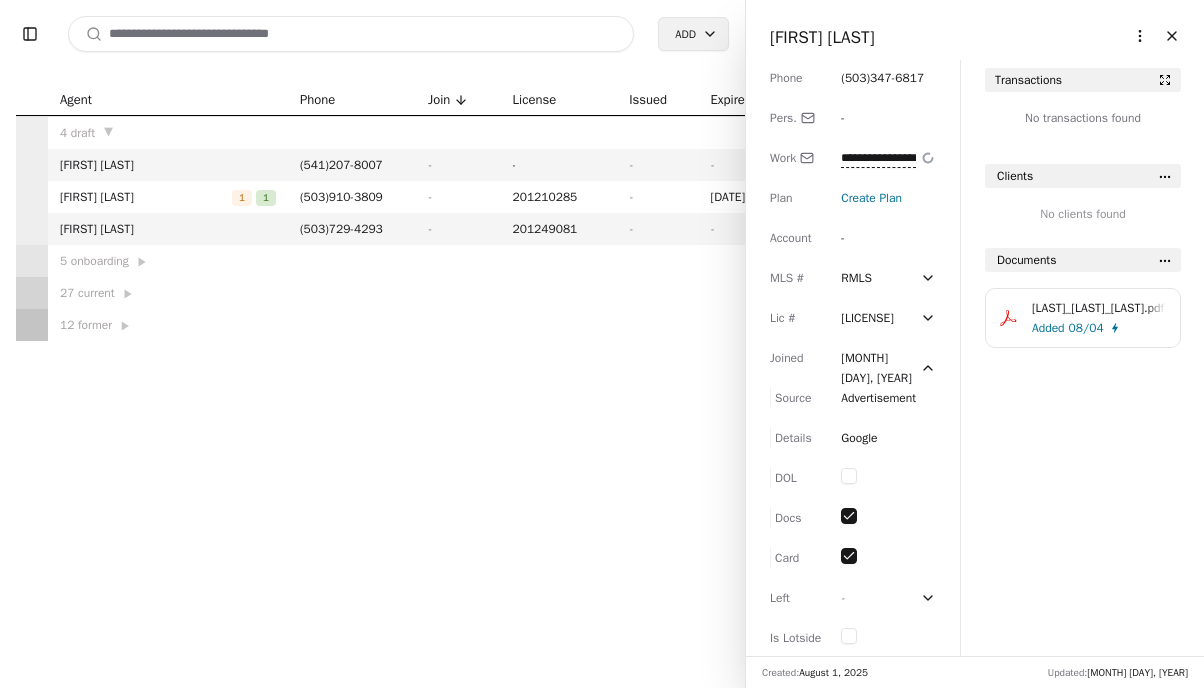 click on "Create Plan" at bounding box center (871, 198) 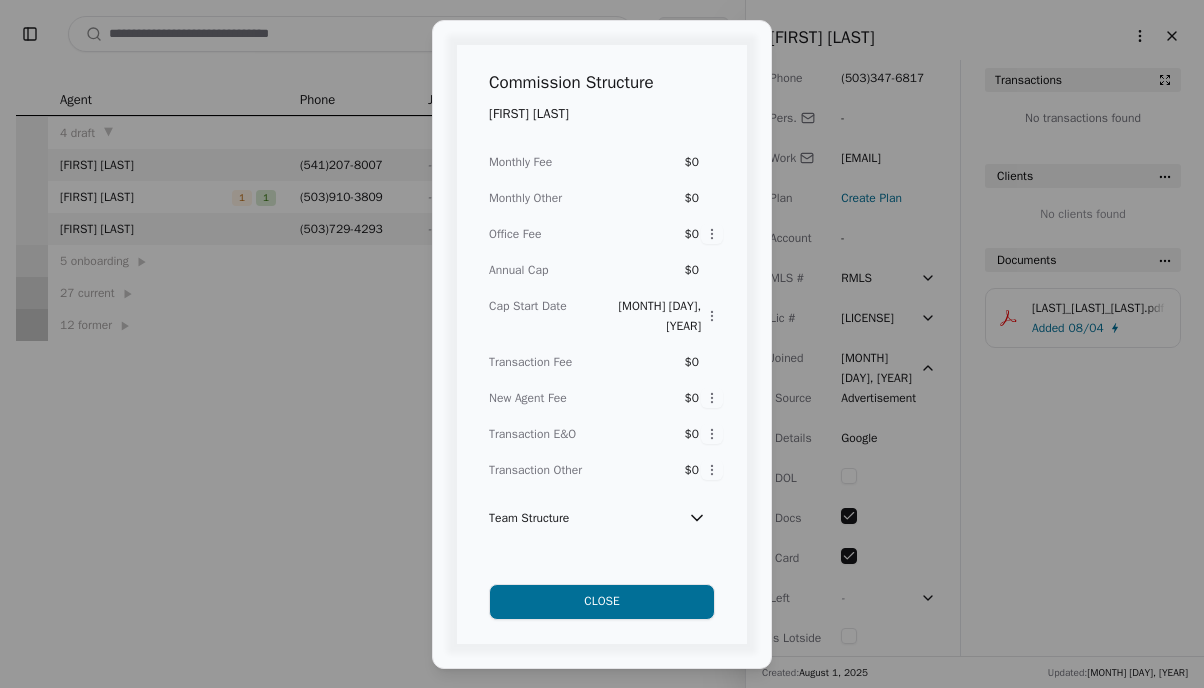 click on "$0" at bounding box center [681, 162] 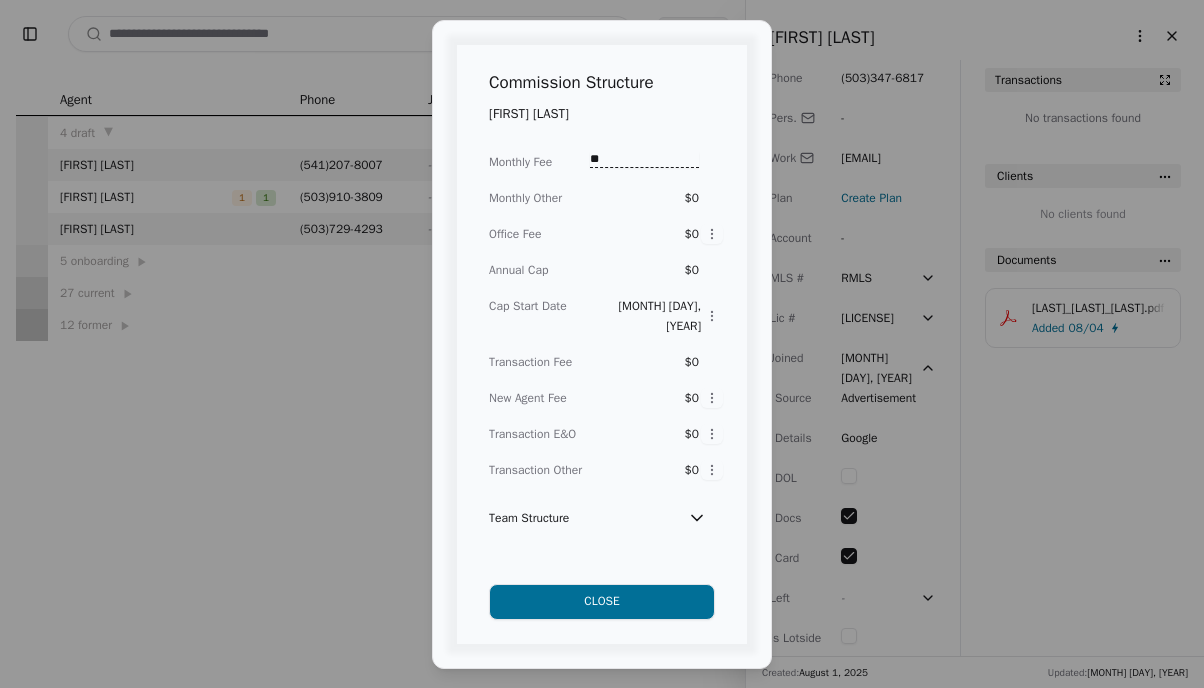 type on "***" 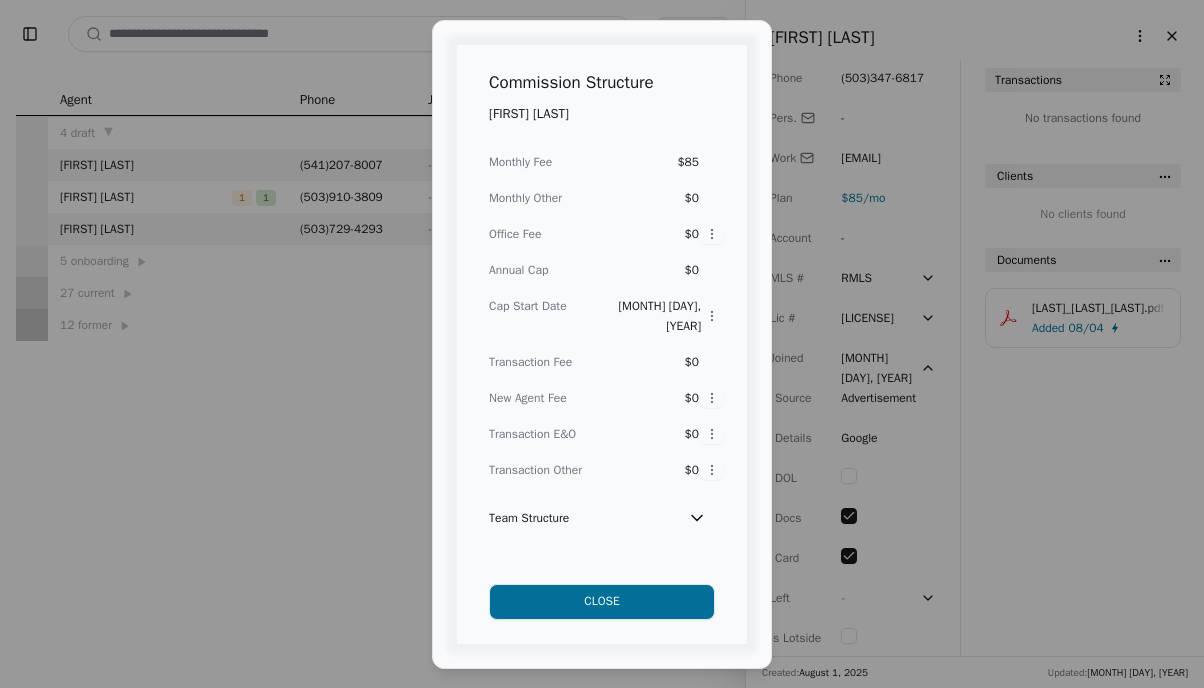 click on "$0" at bounding box center [681, 362] 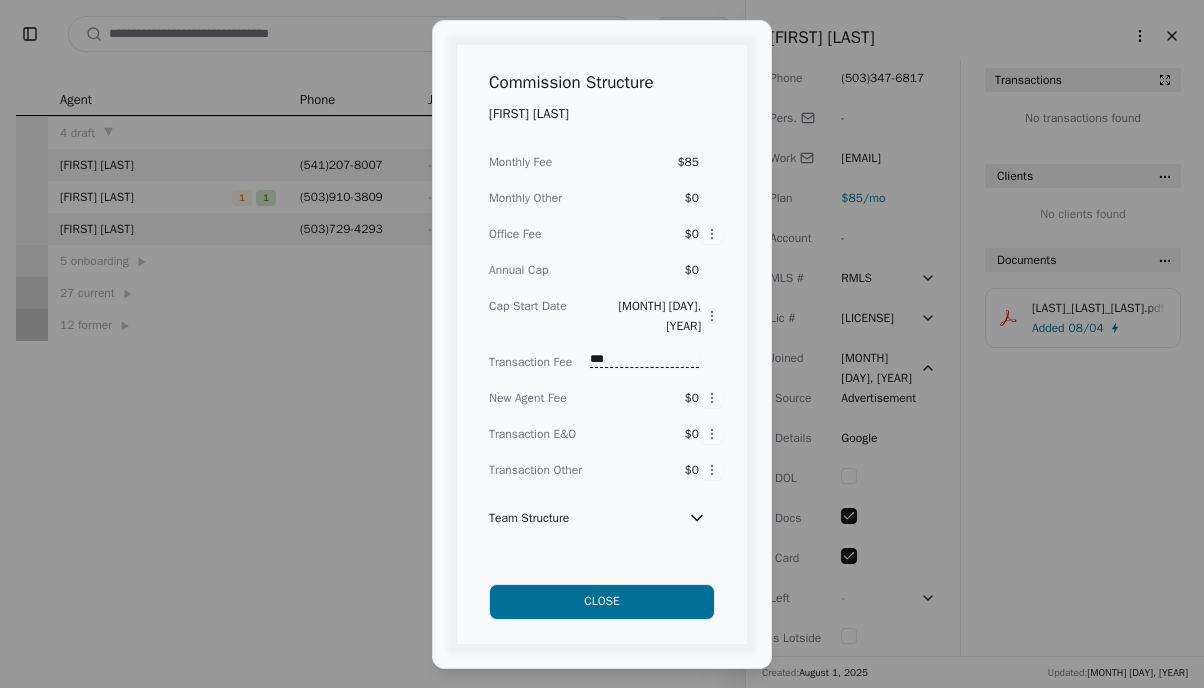 type on "****" 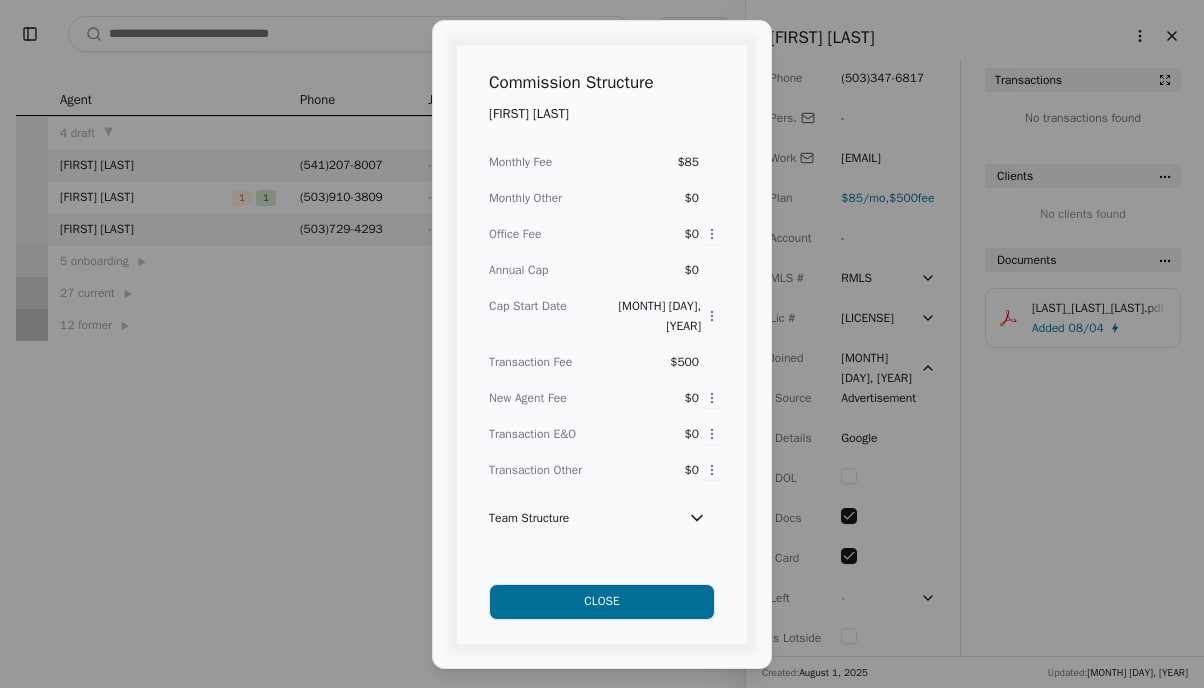 click on "Close" at bounding box center (602, 602) 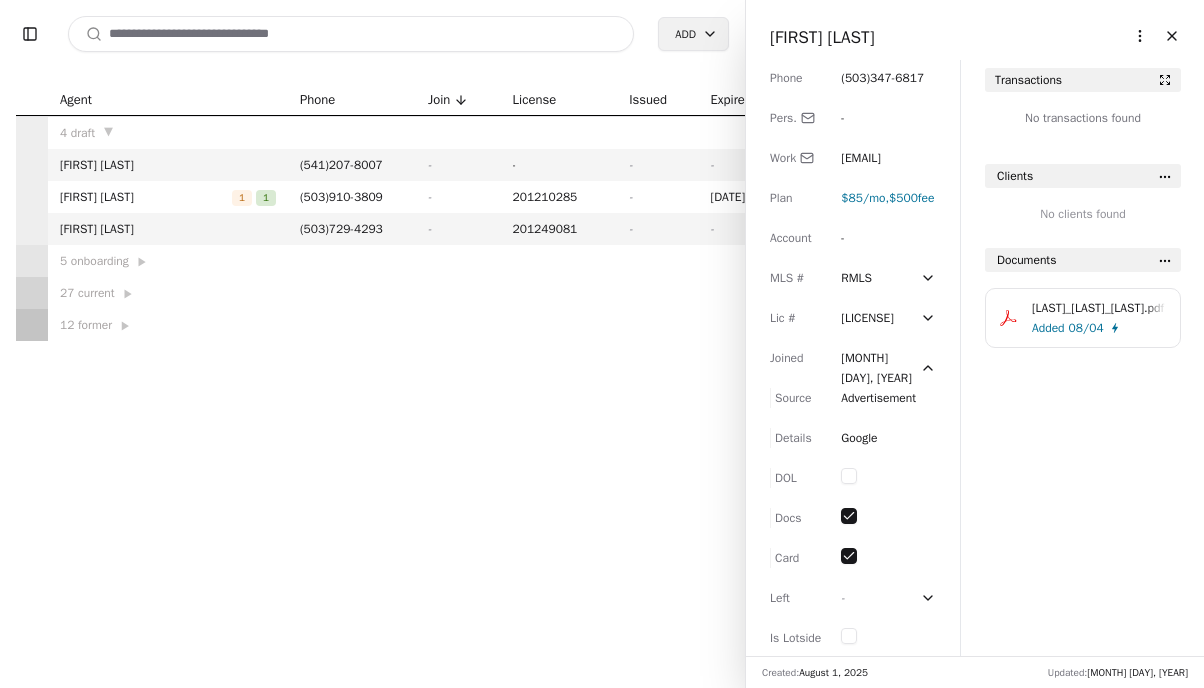 click on "[EMAIL]" at bounding box center (861, 158) 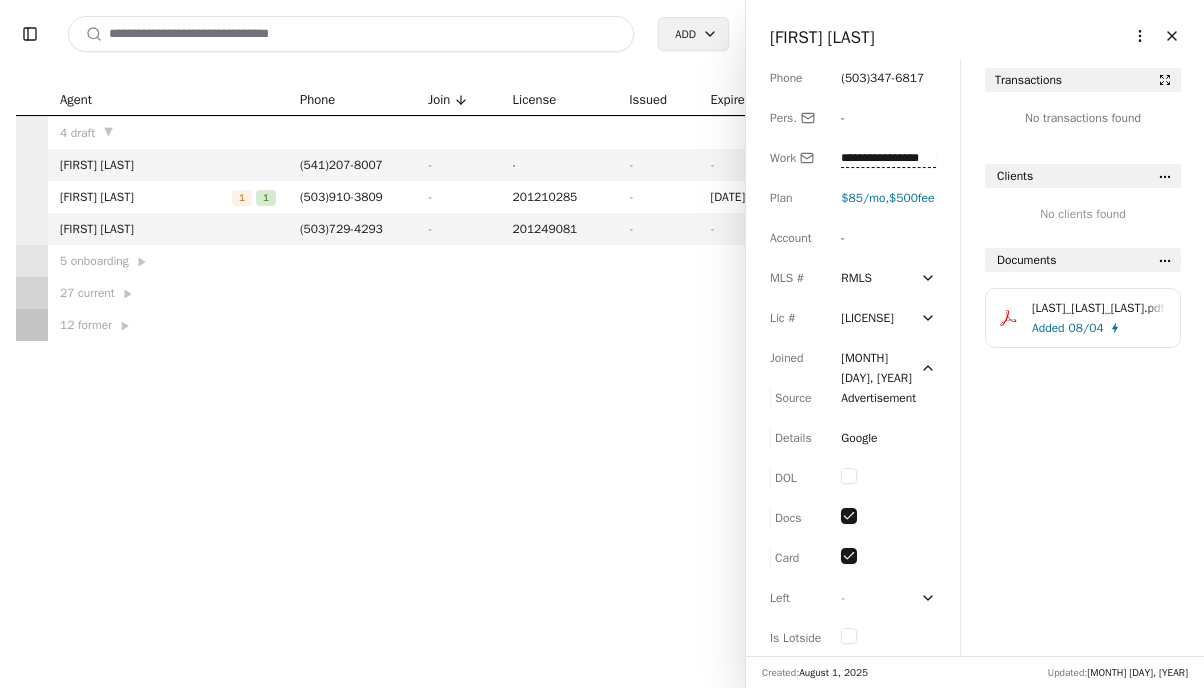 click on "**********" at bounding box center [888, 158] 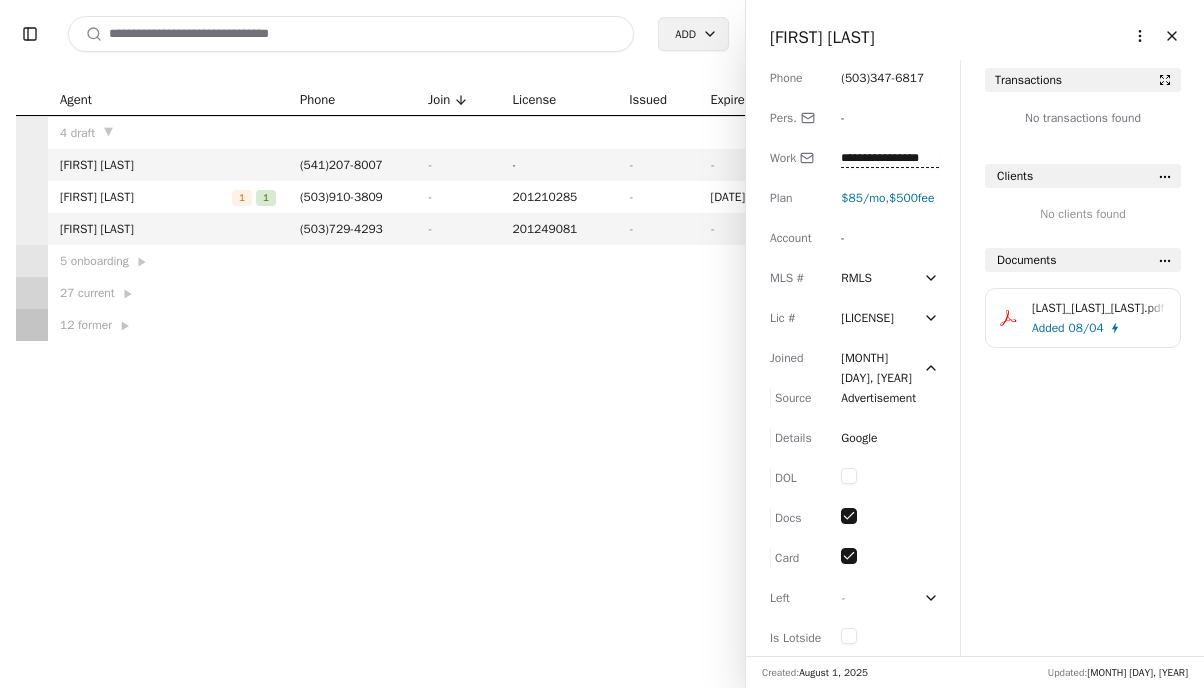 scroll, scrollTop: 0, scrollLeft: 0, axis: both 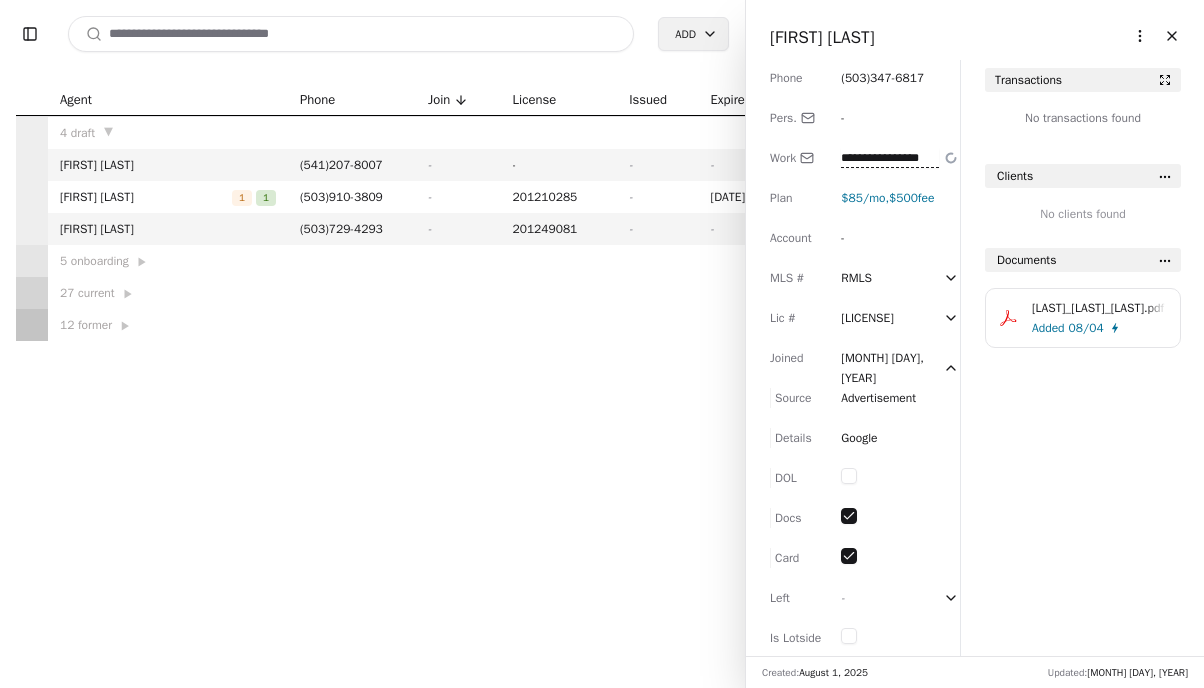 click on "[FIRST] [LAST]" at bounding box center [822, 37] 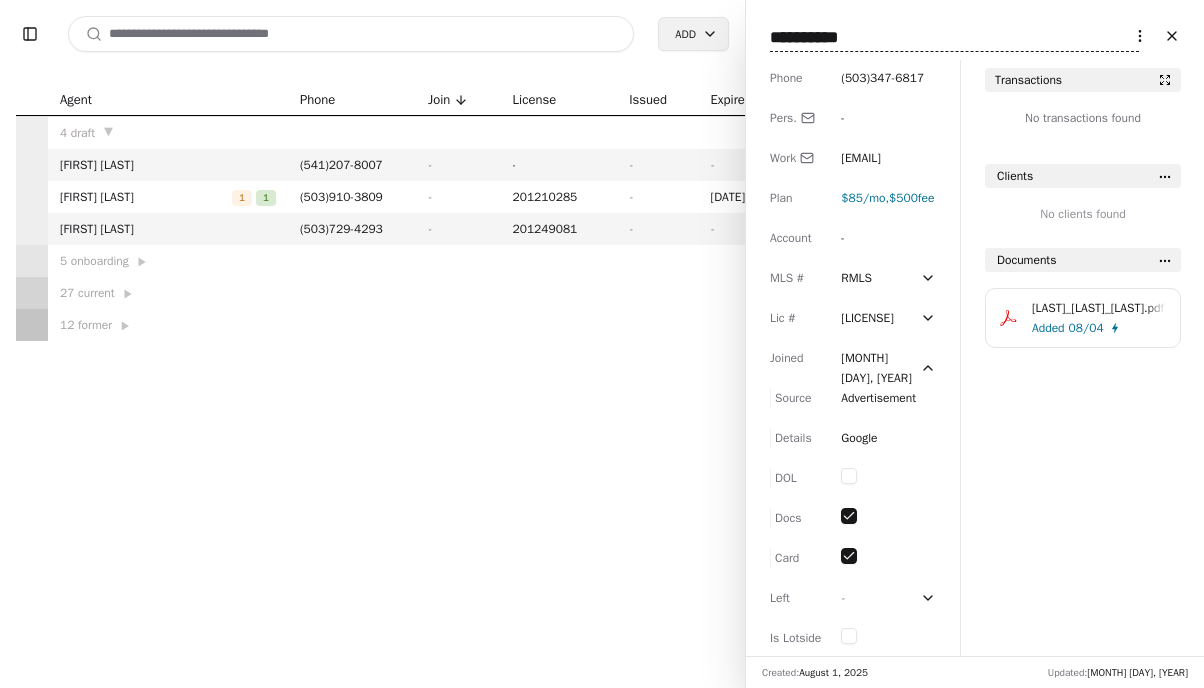 click on "**********" at bounding box center [954, 38] 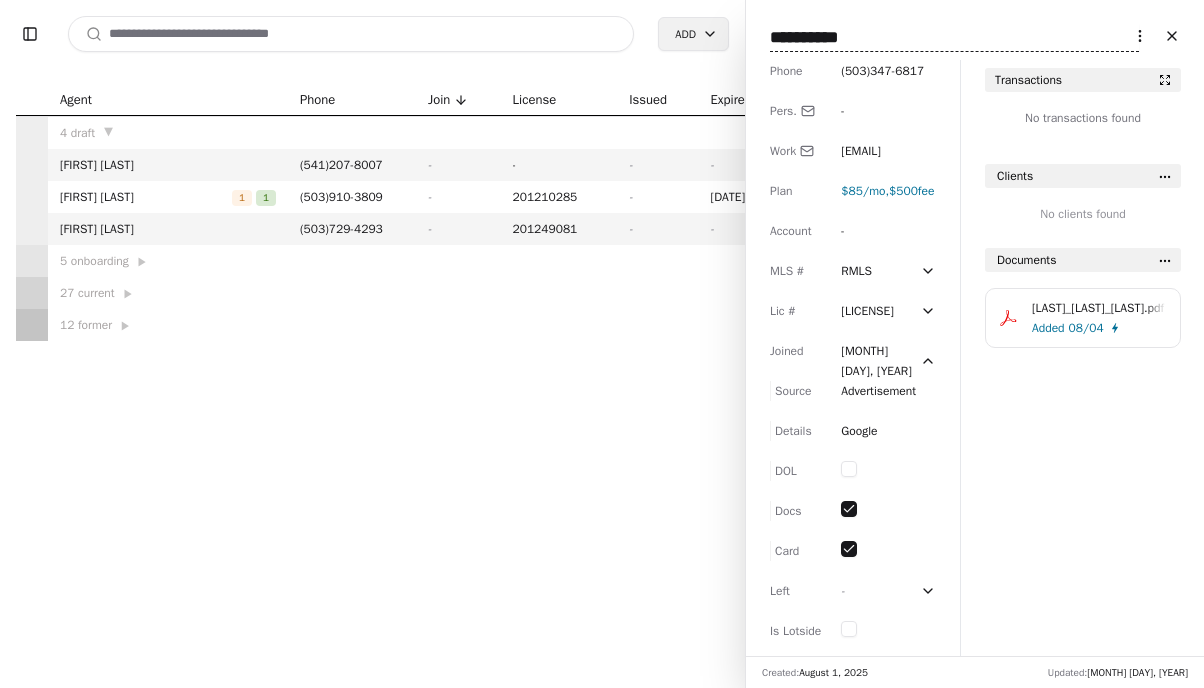 click at bounding box center (351, 34) 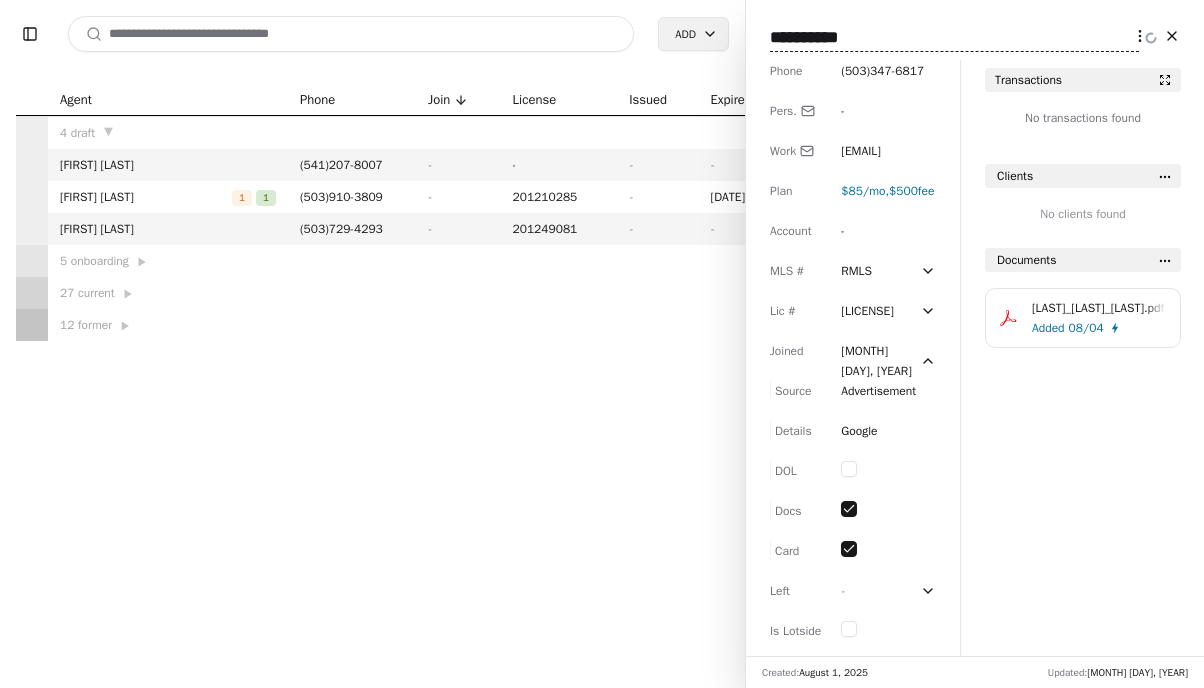 paste on "**********" 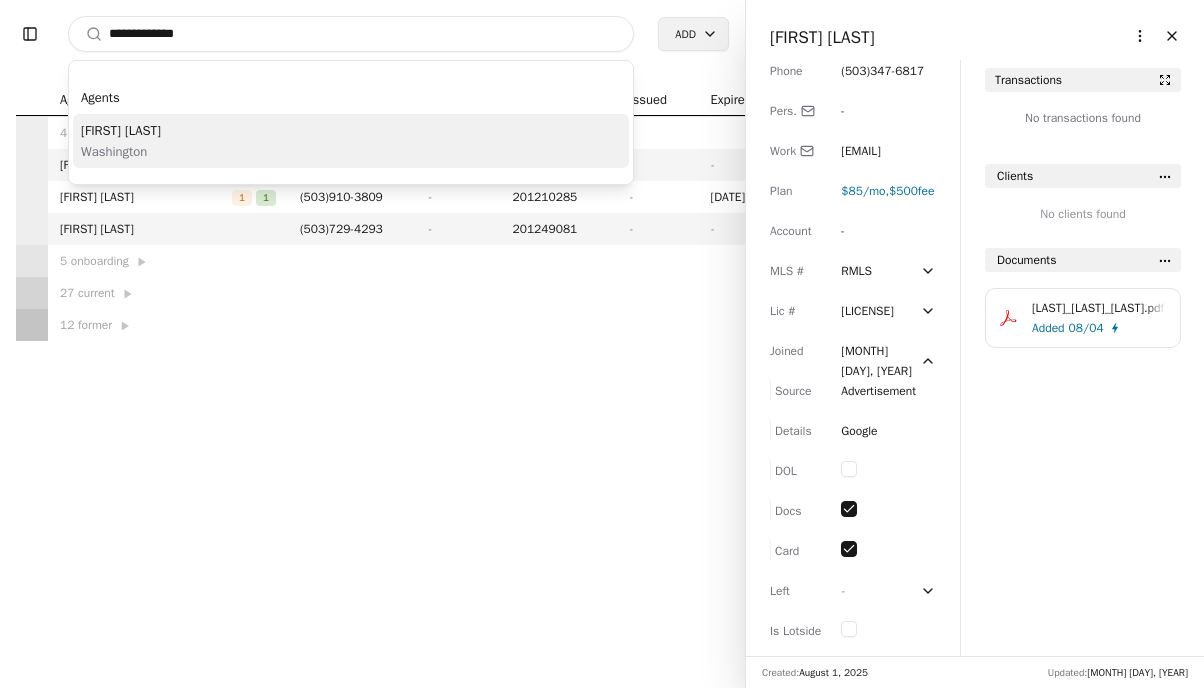 type on "**********" 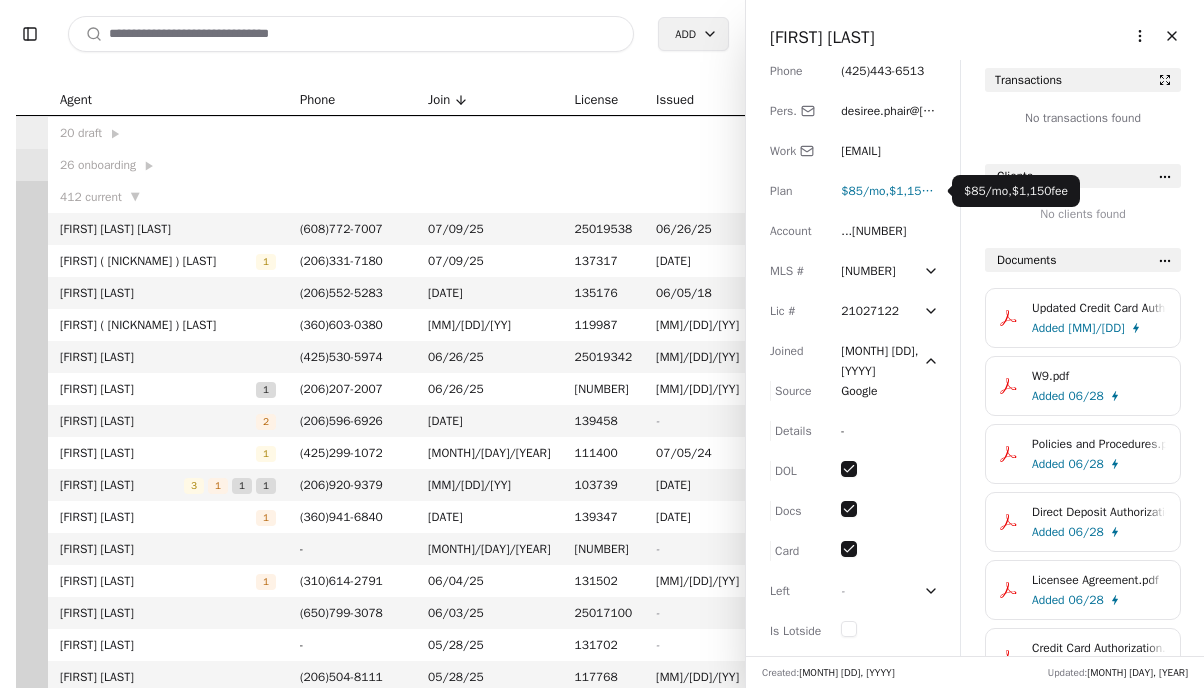 click on "$[NUMBER] /mo" at bounding box center (863, 191) 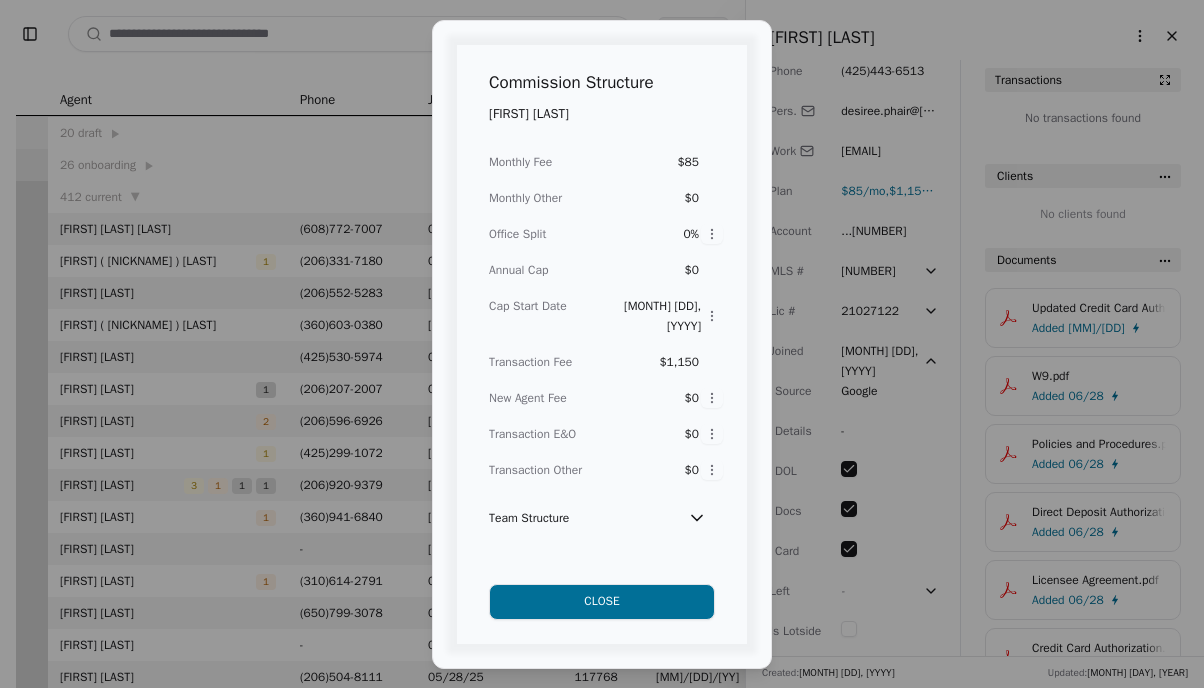 click on "$85" at bounding box center (681, 162) 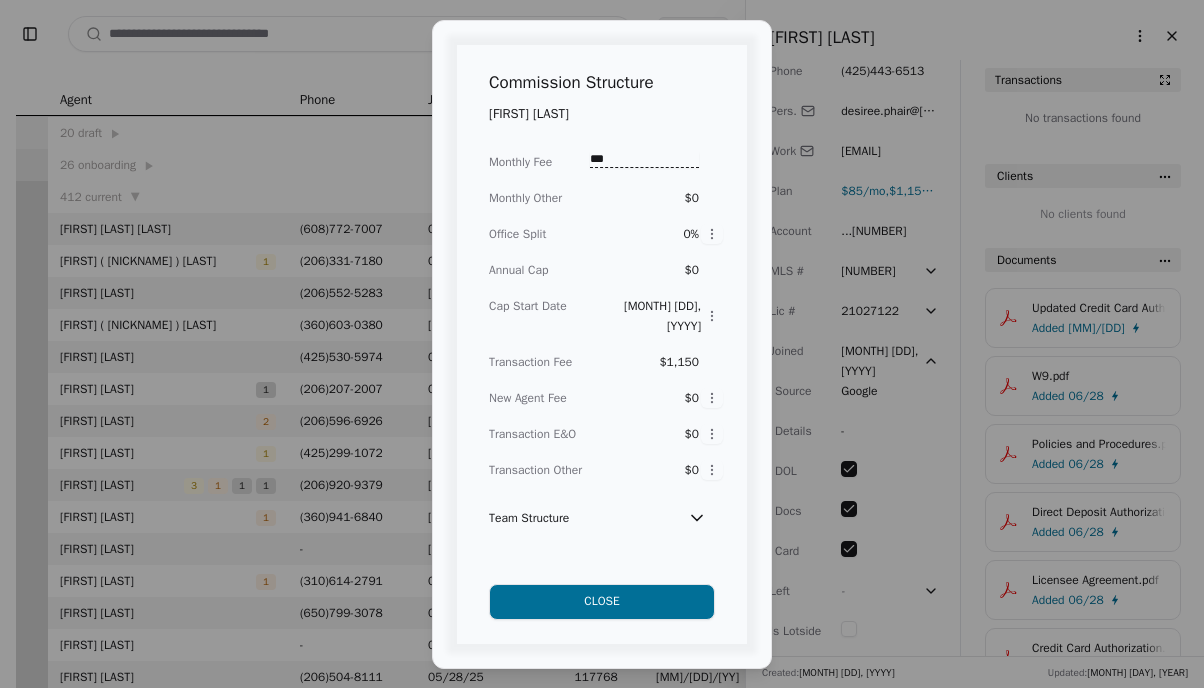 type on "**" 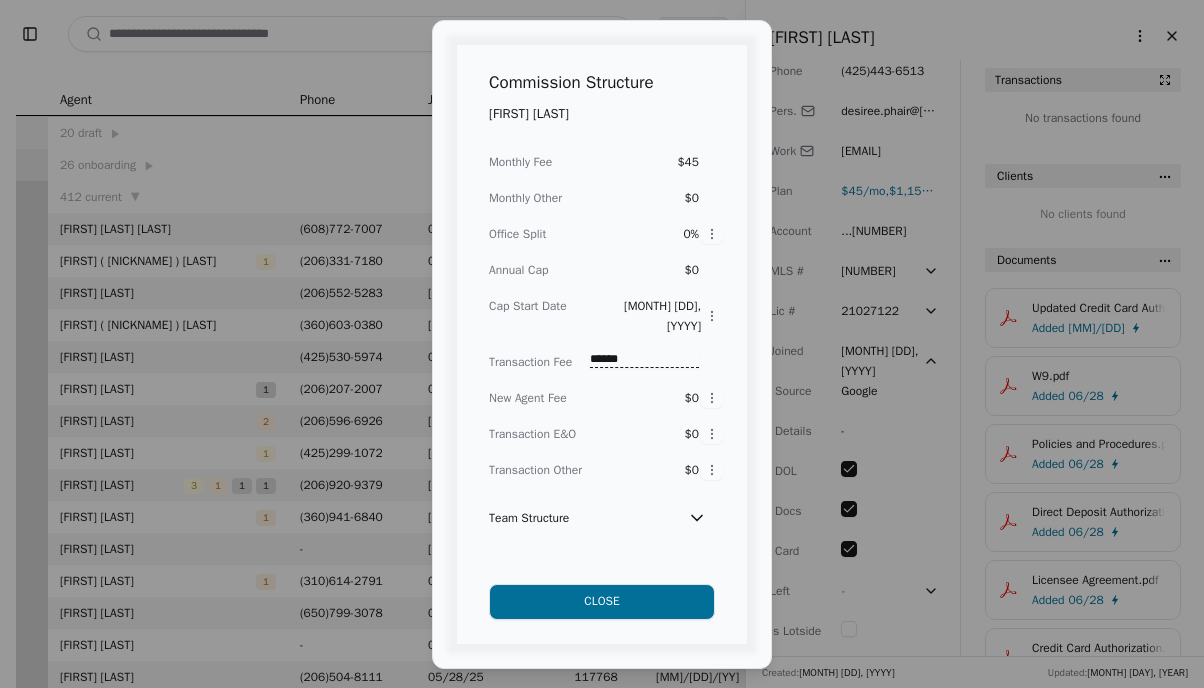 click on "Close" at bounding box center [602, 602] 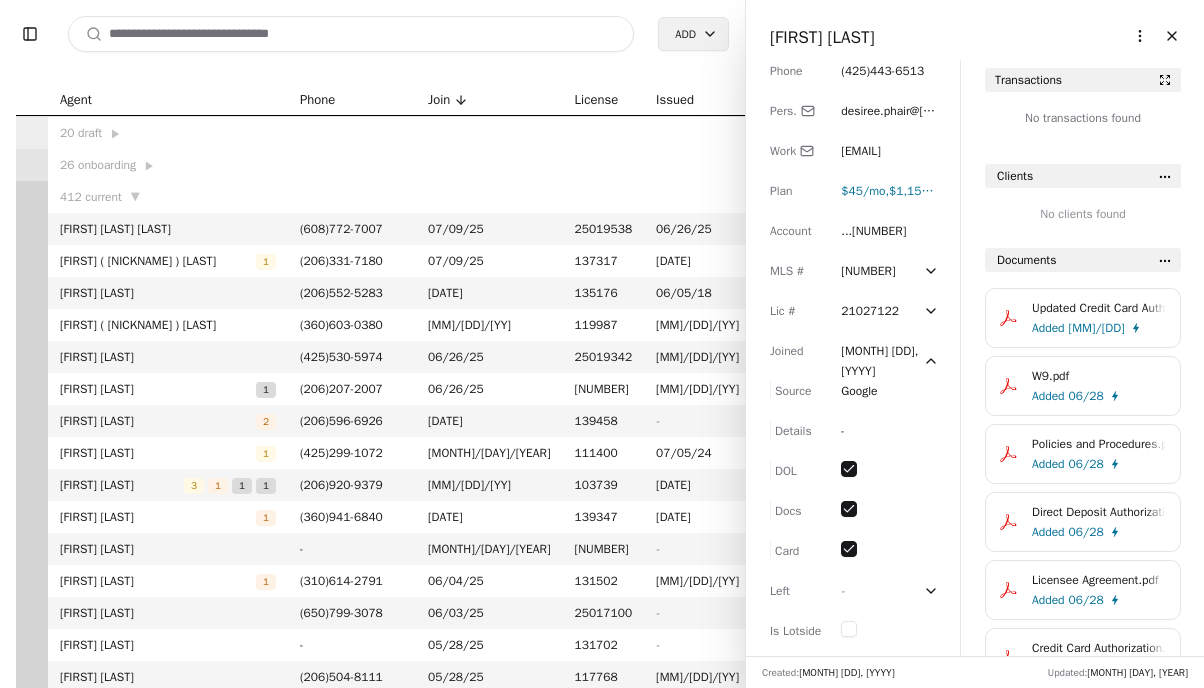 click on "[FIRST] [LAST]" at bounding box center (822, 37) 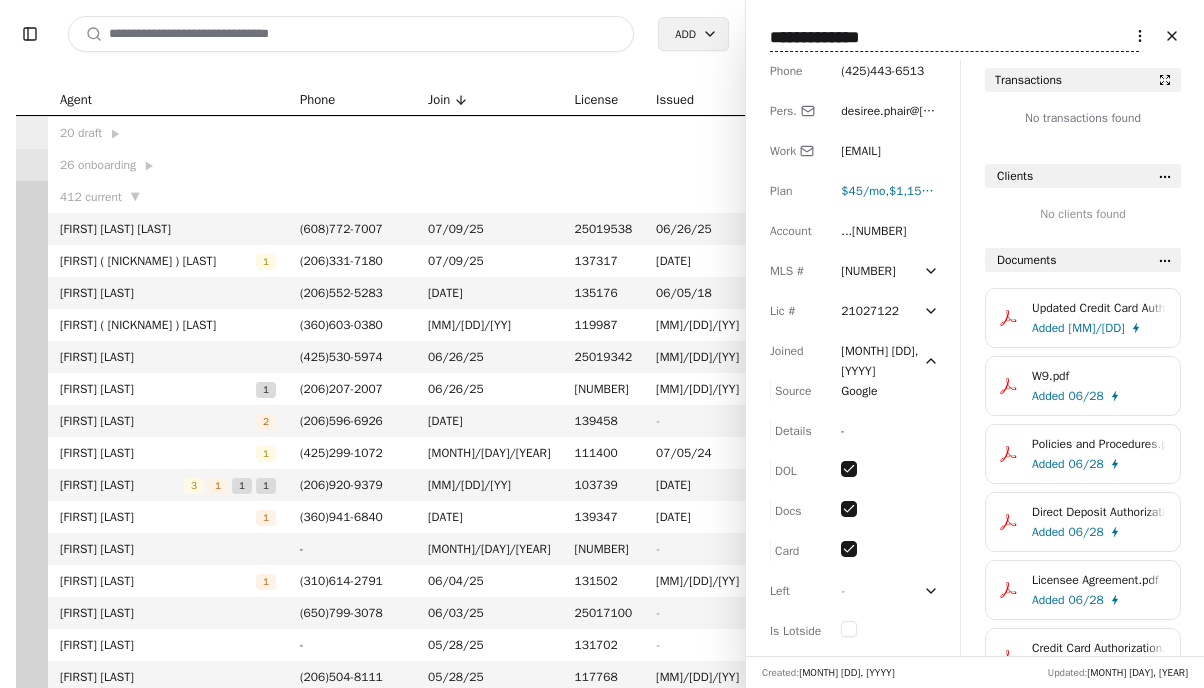 click on "**********" at bounding box center (954, 38) 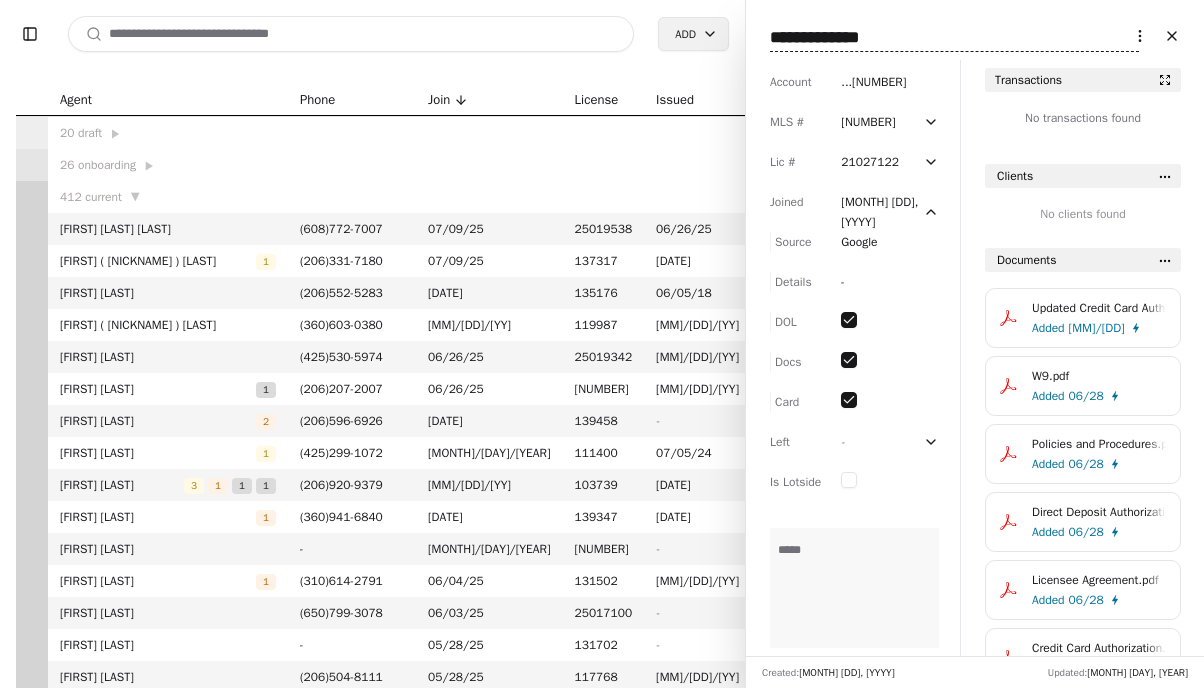 click at bounding box center (854, 588) 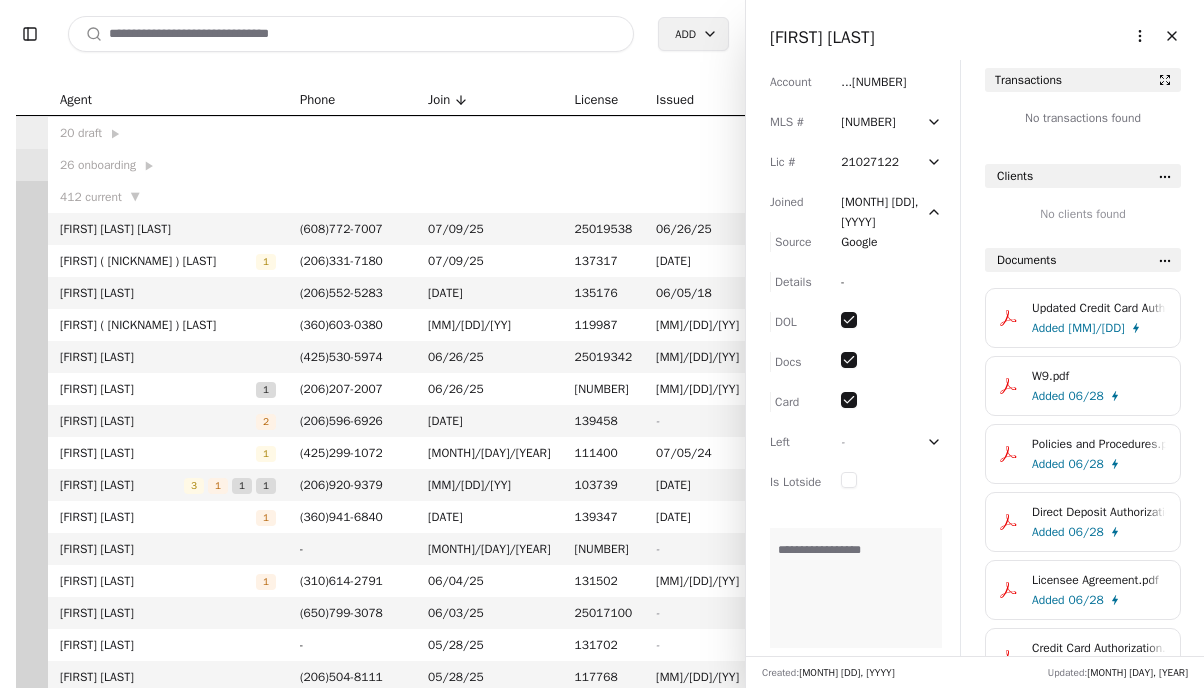 type on "**********" 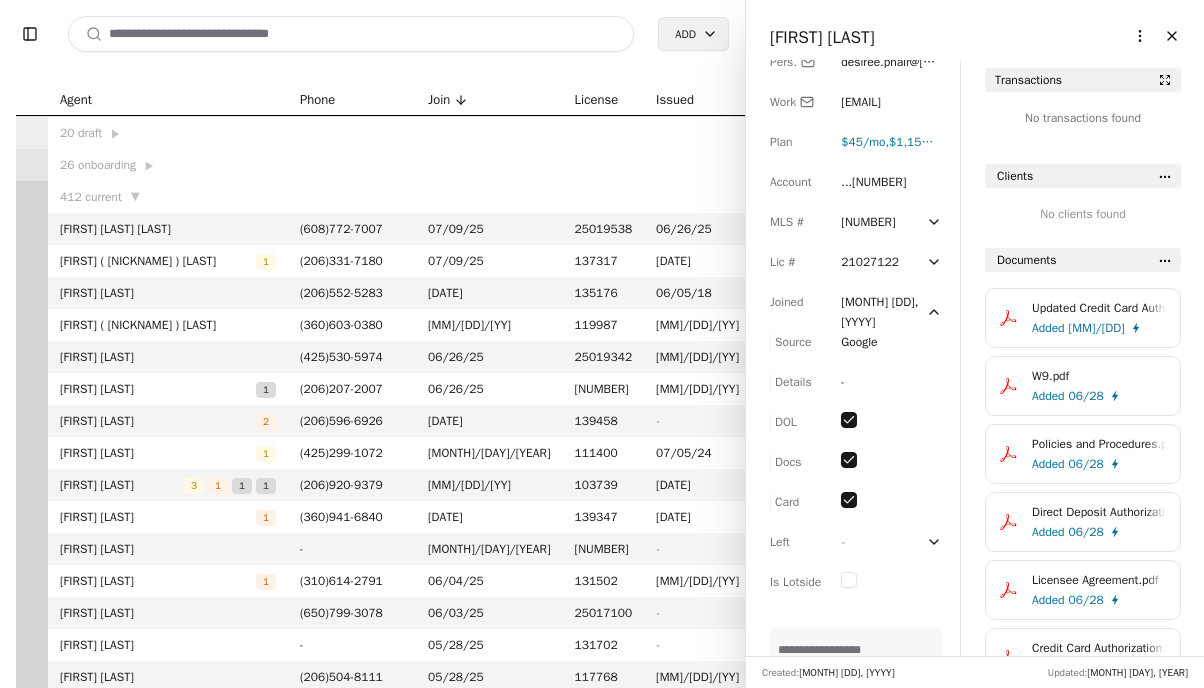 scroll, scrollTop: 0, scrollLeft: 0, axis: both 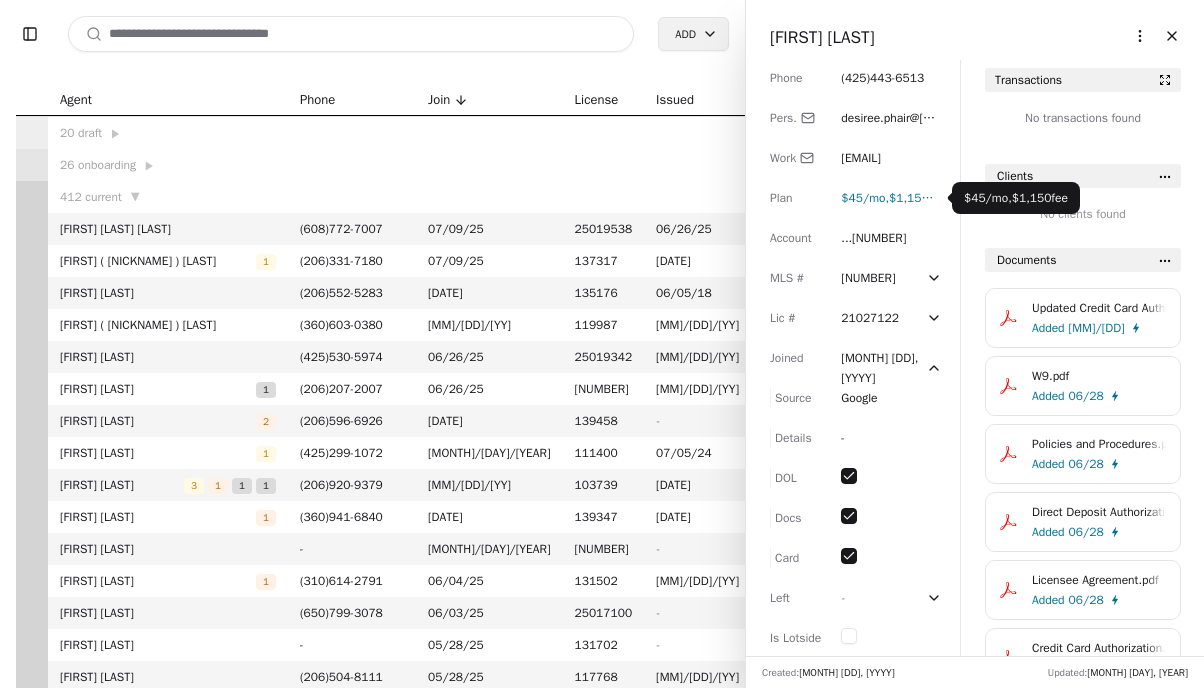 click on "$1,150 fee" at bounding box center [917, 198] 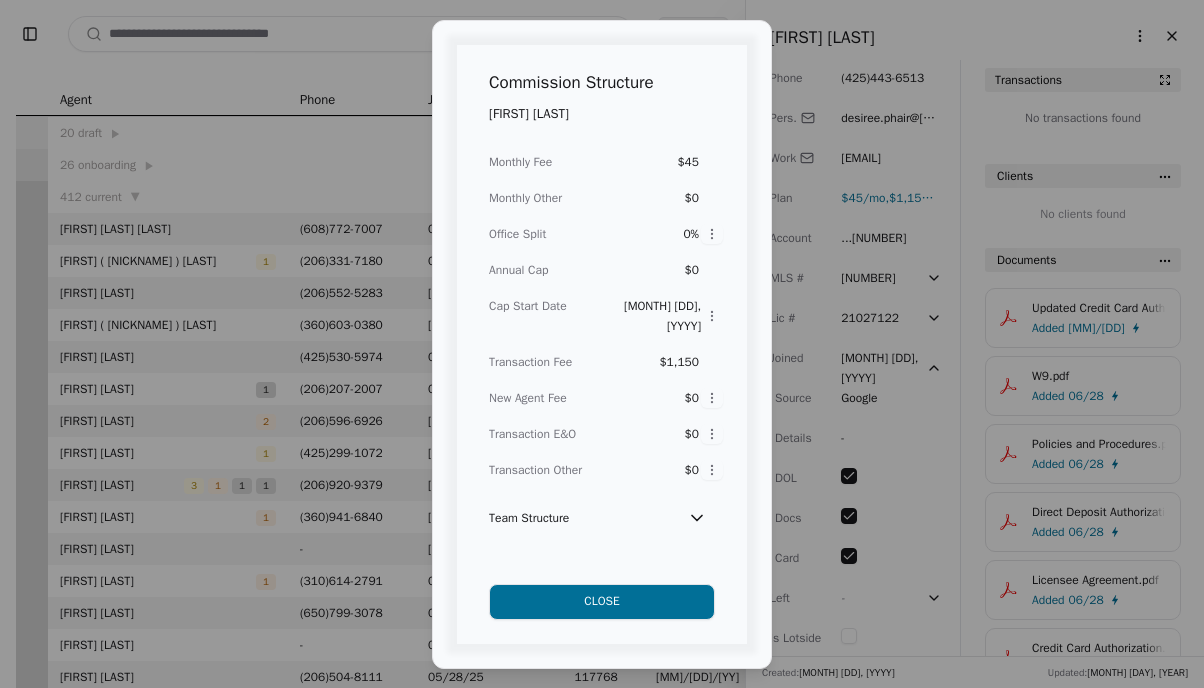 click on "$1,150" at bounding box center (687, 362) 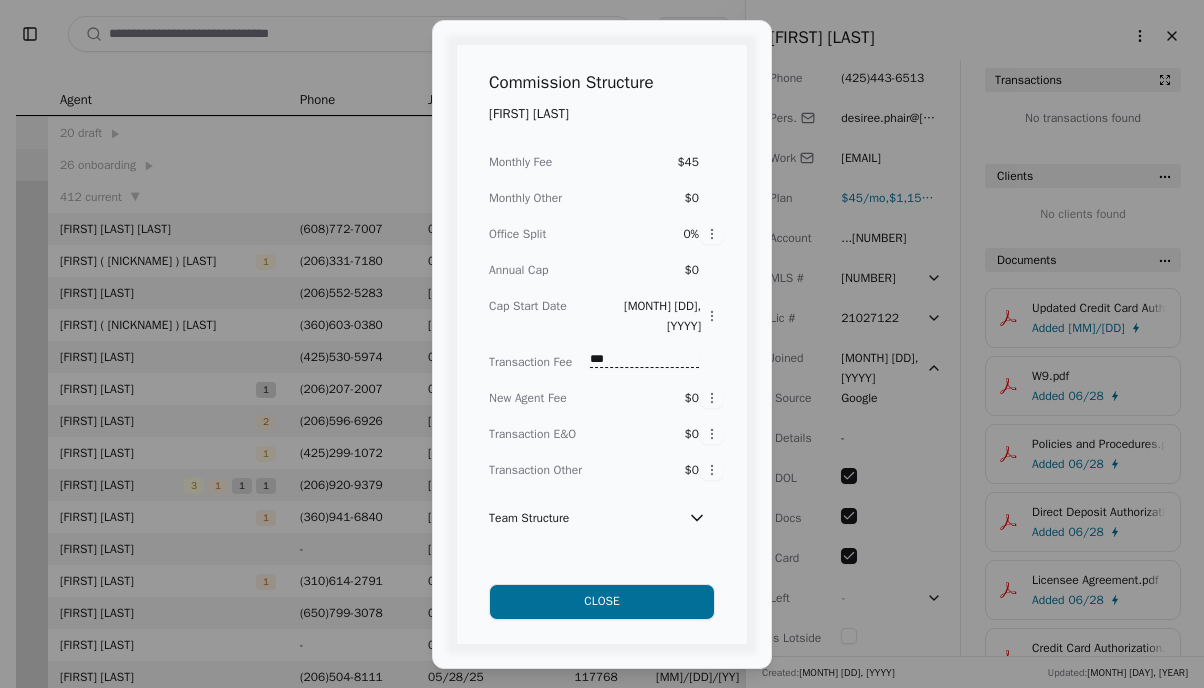 type on "**" 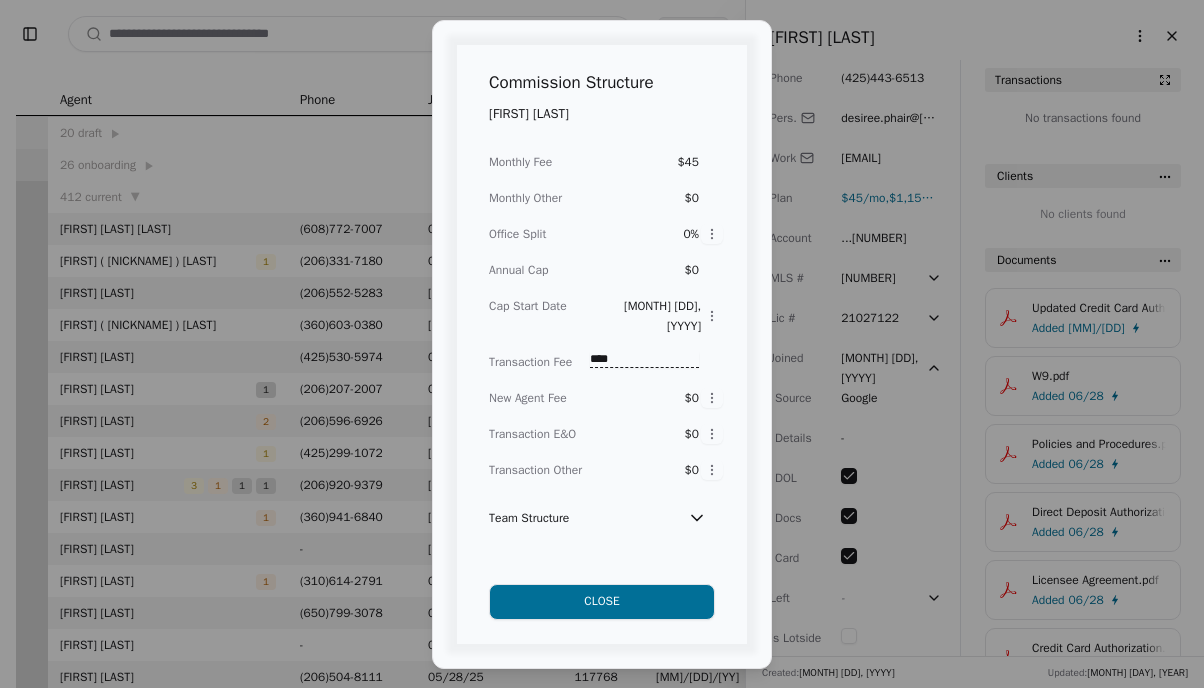 type on "****" 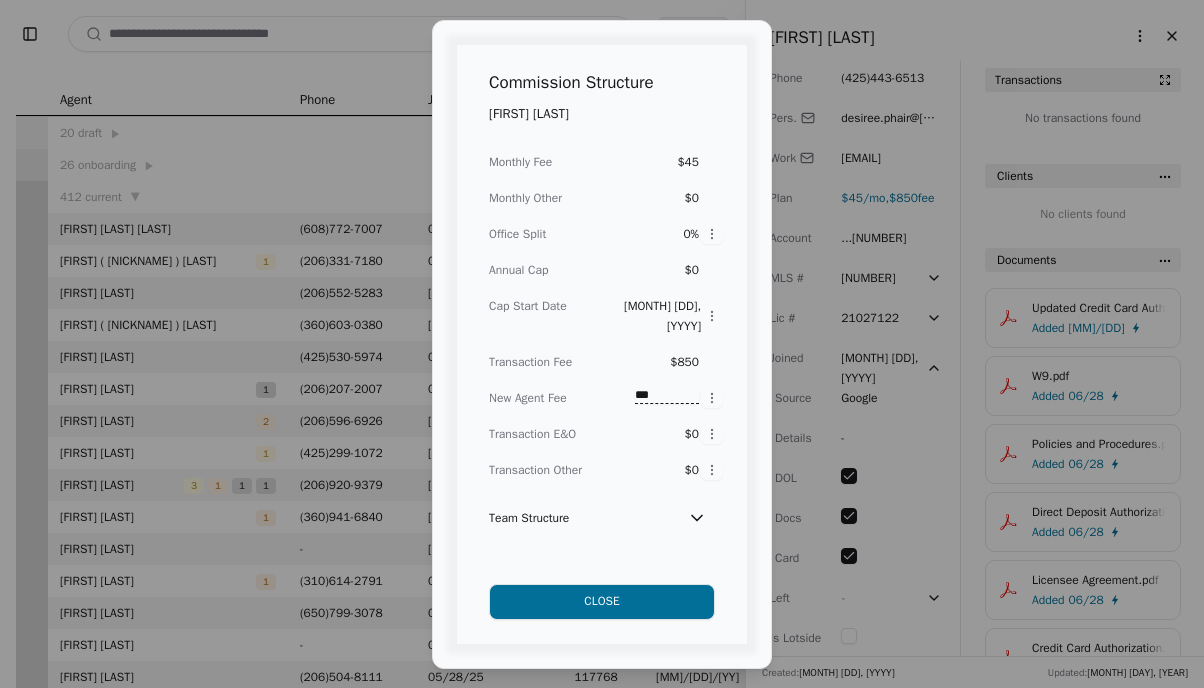 type on "***" 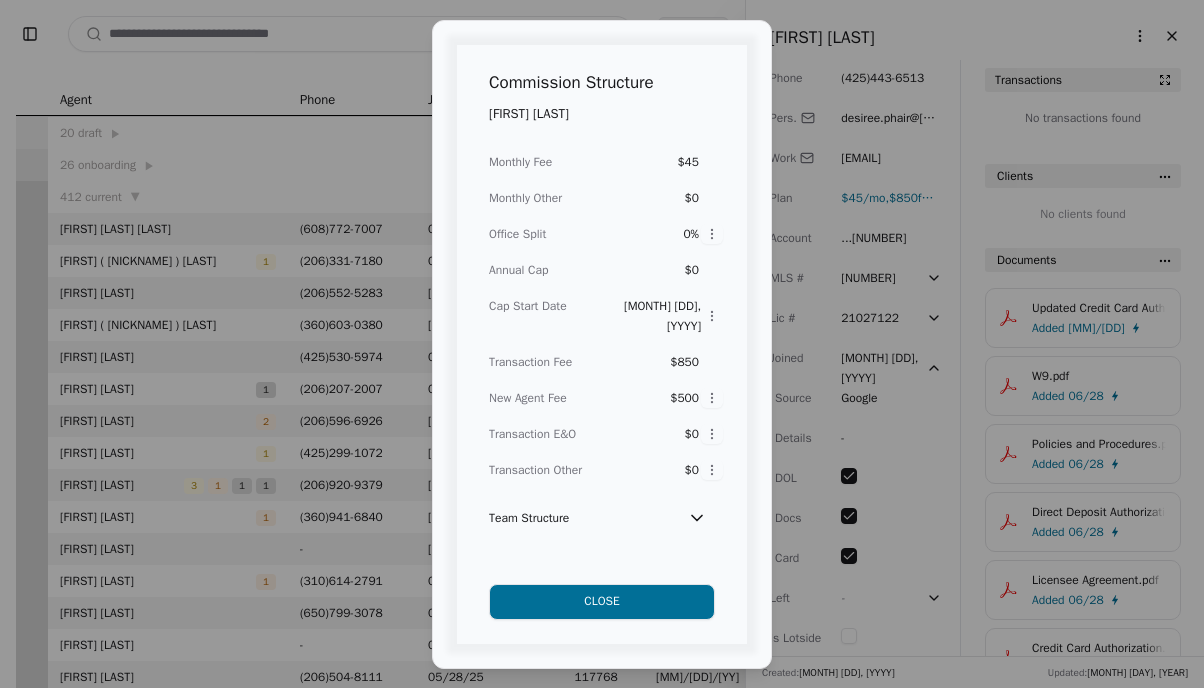 click on "Close" at bounding box center [602, 602] 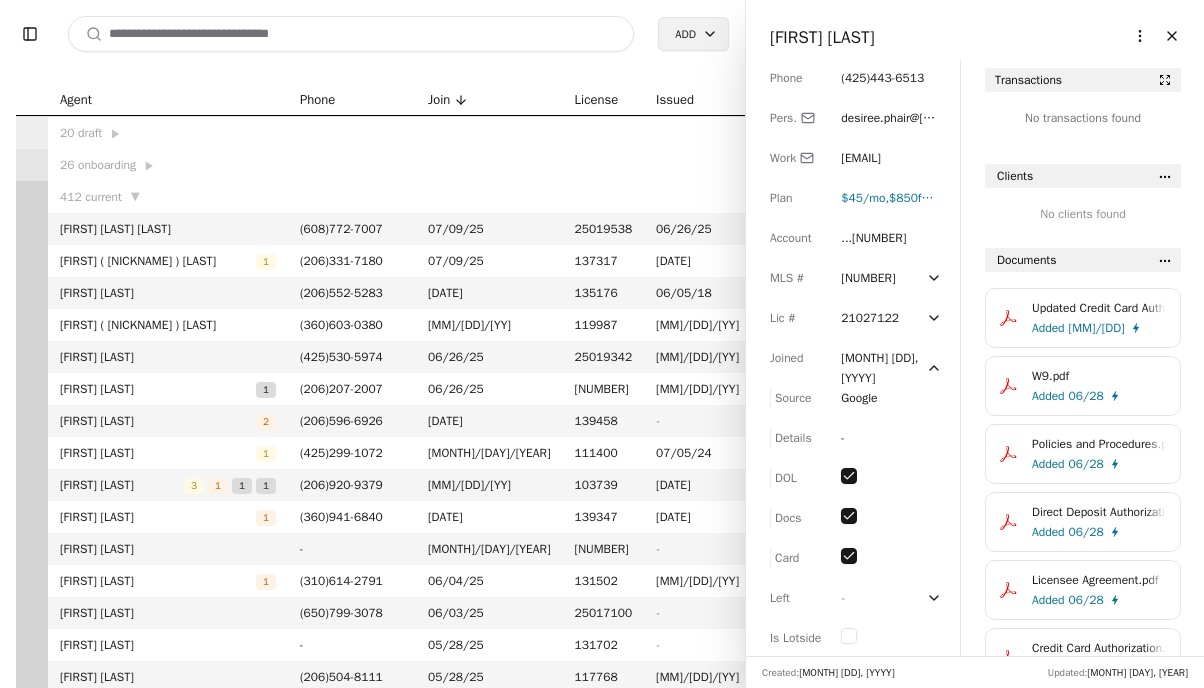 click at bounding box center (351, 34) 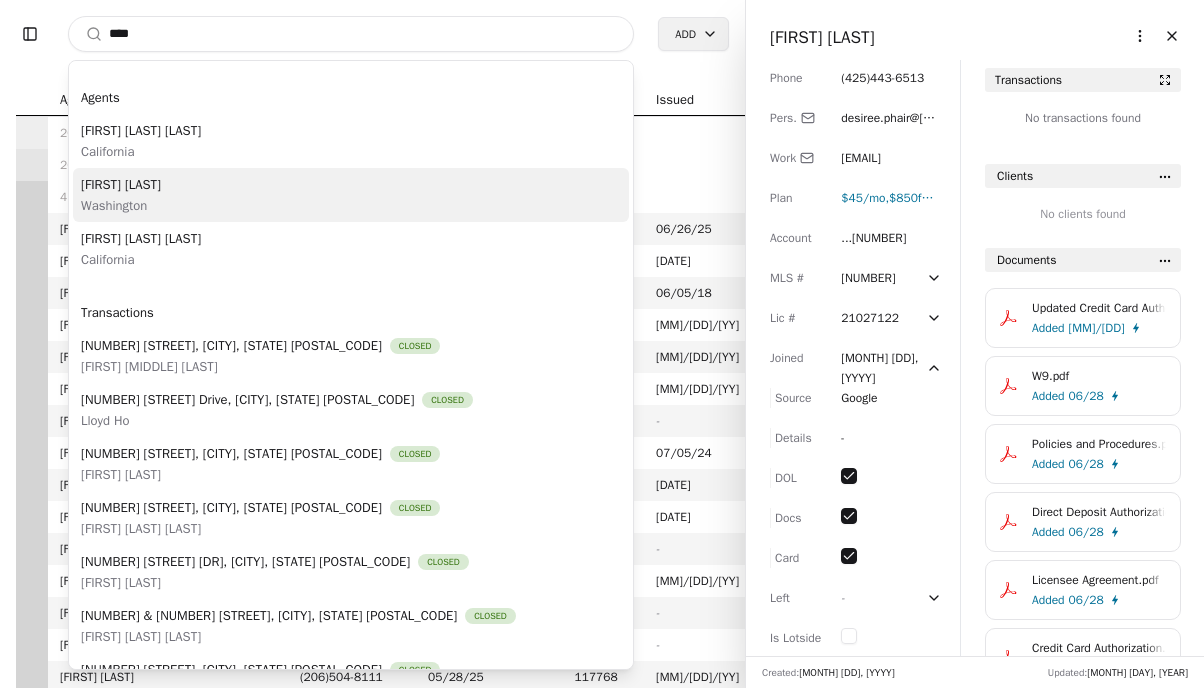 type on "****" 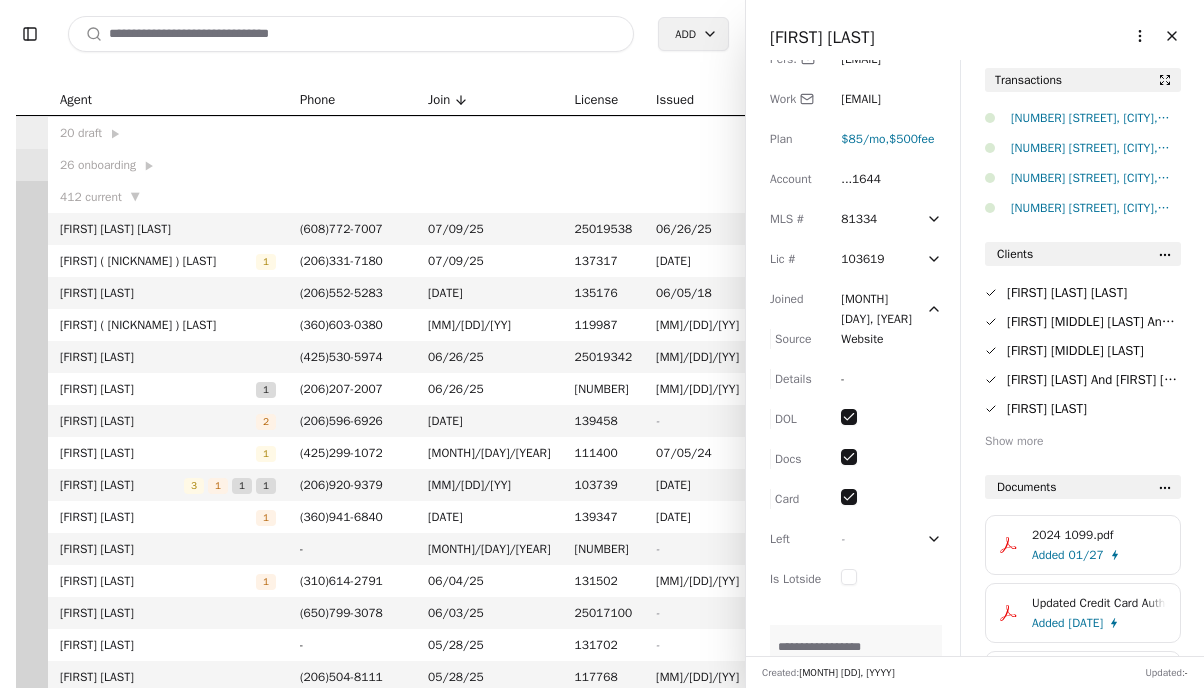 scroll, scrollTop: 156, scrollLeft: 0, axis: vertical 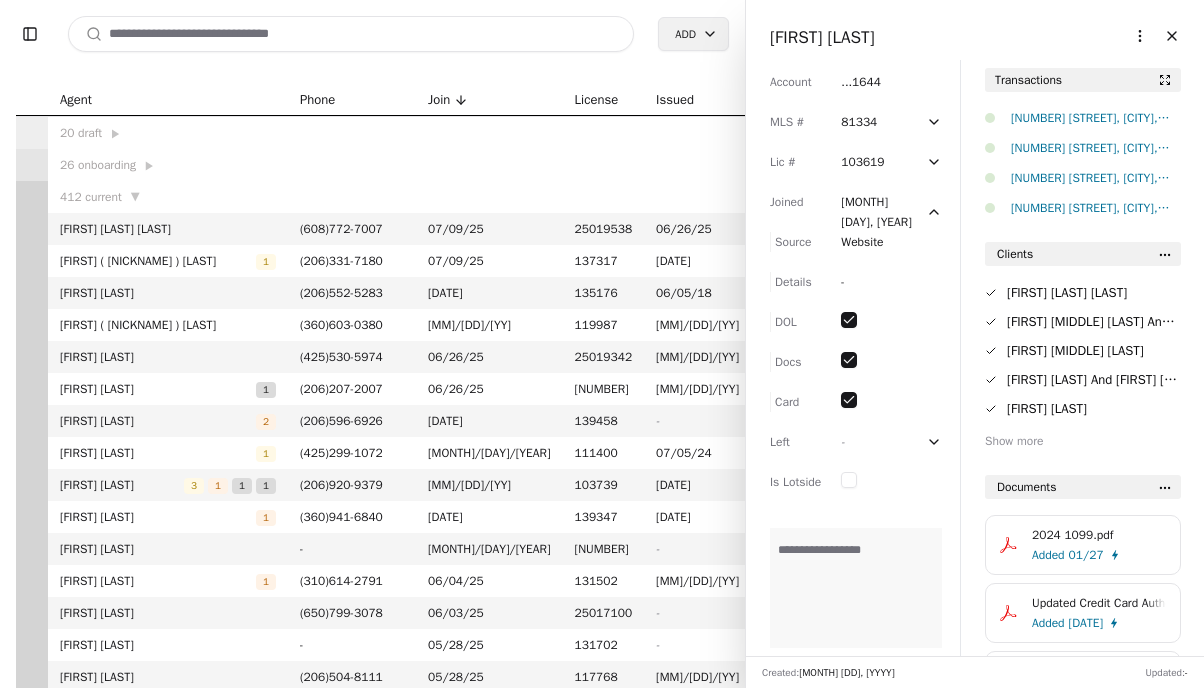 click on "[FIRST] [LAST]" at bounding box center (822, 37) 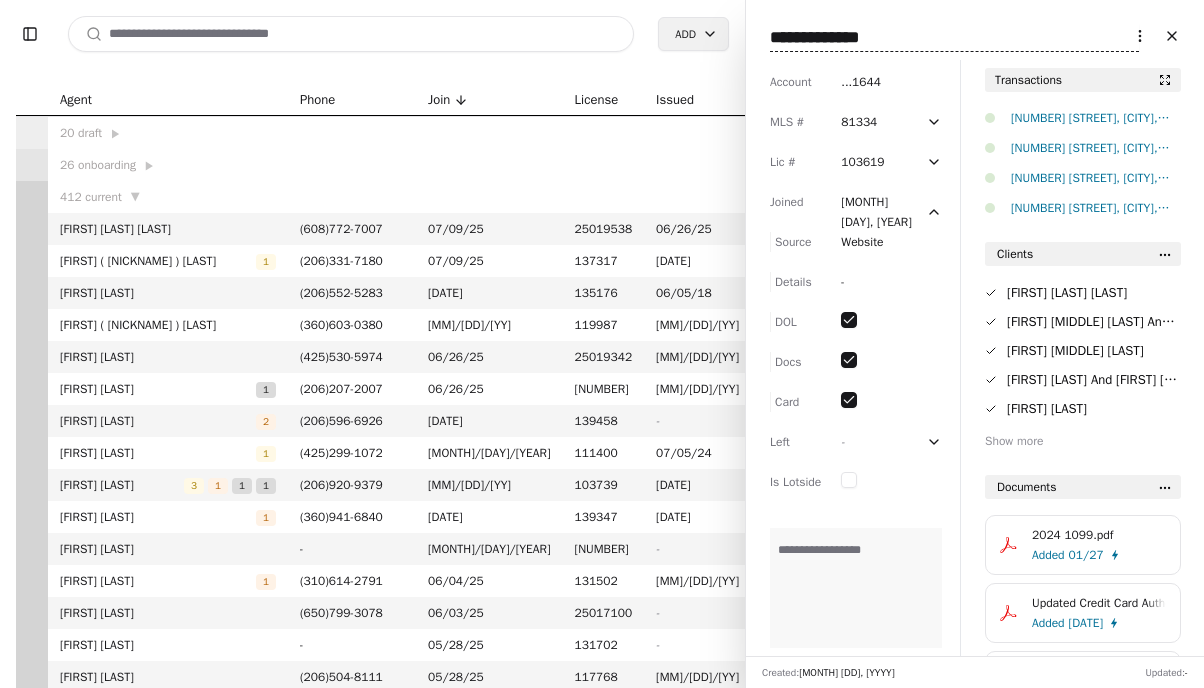click on "**********" at bounding box center (954, 38) 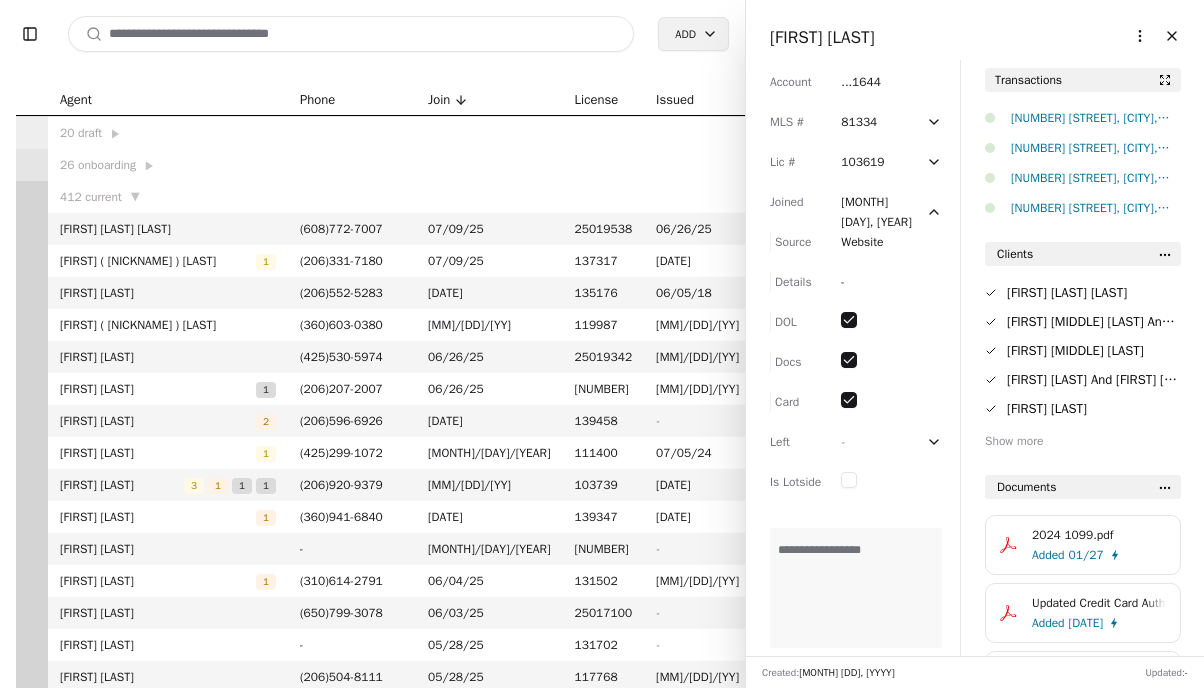 drag, startPoint x: 799, startPoint y: 552, endPoint x: 674, endPoint y: 552, distance: 125 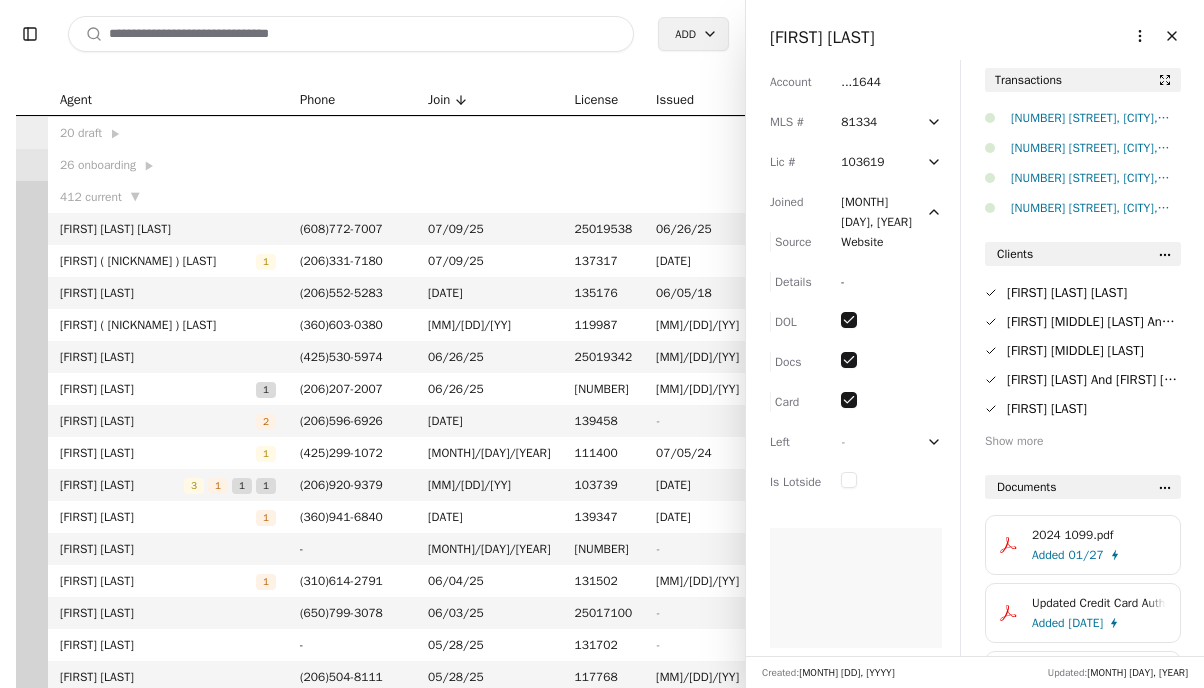 type 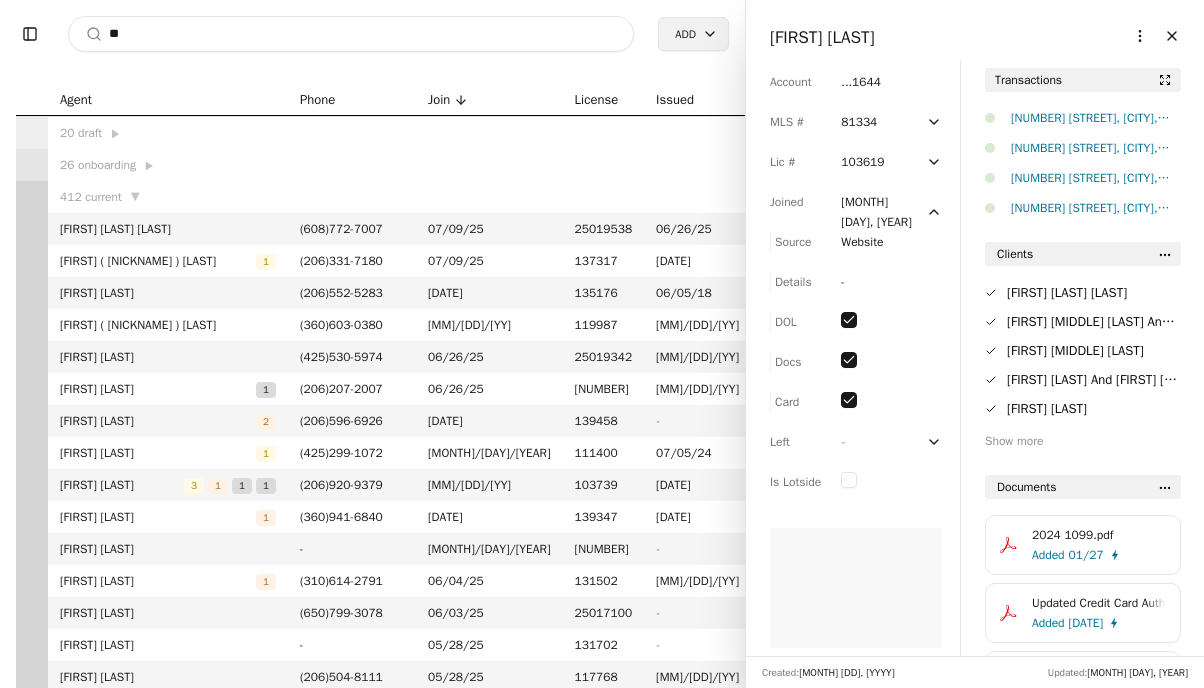 type on "*" 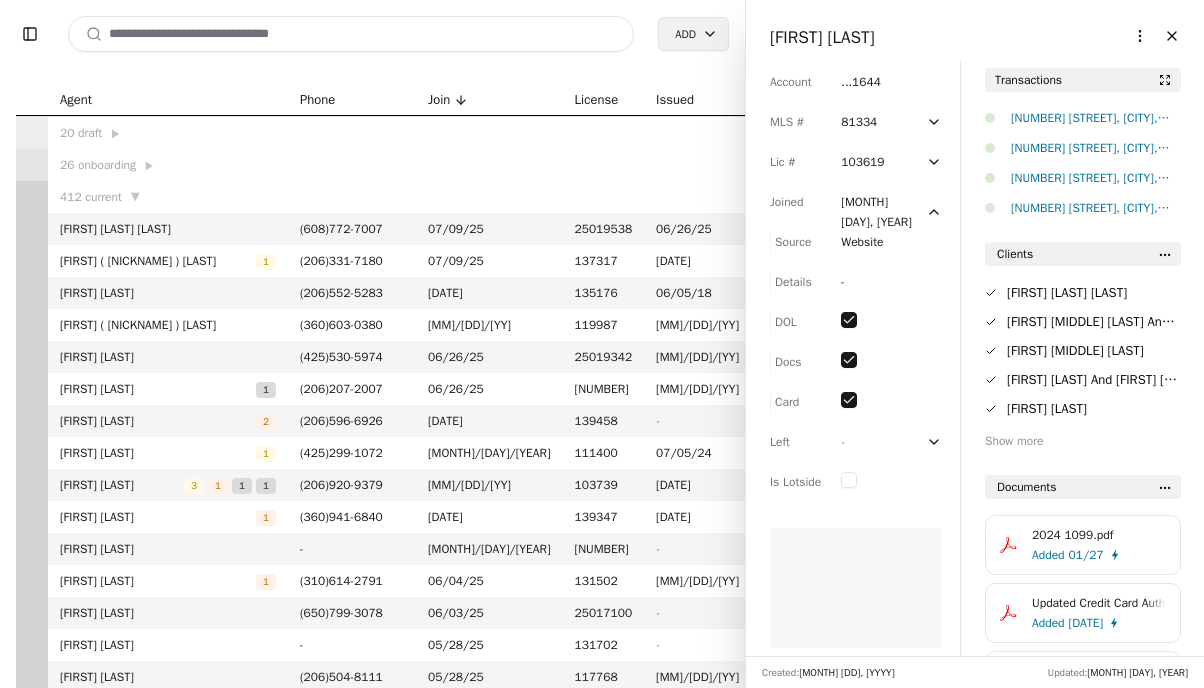 click at bounding box center [351, 34] 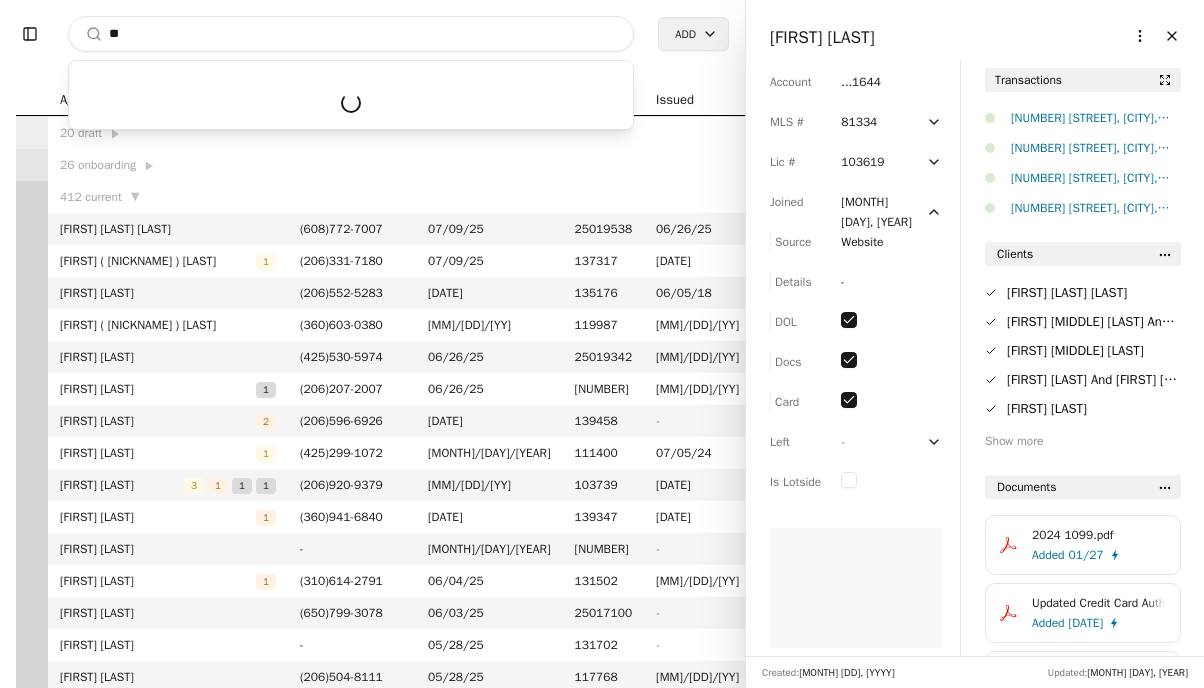 type on "*" 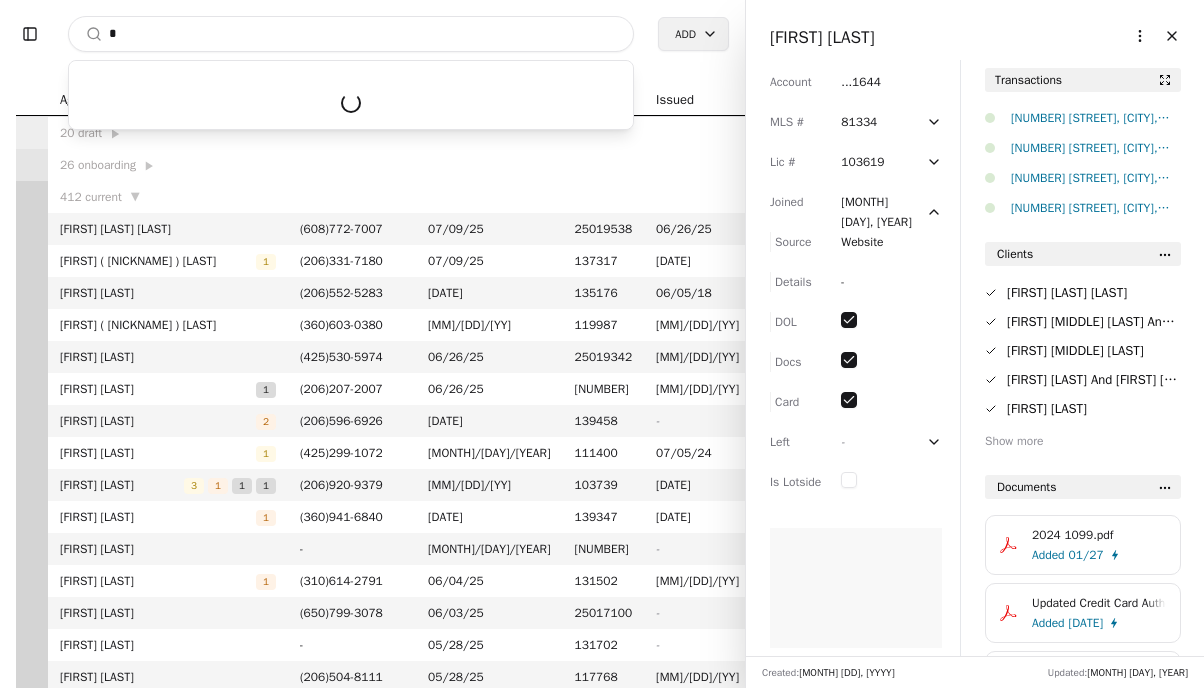 type 